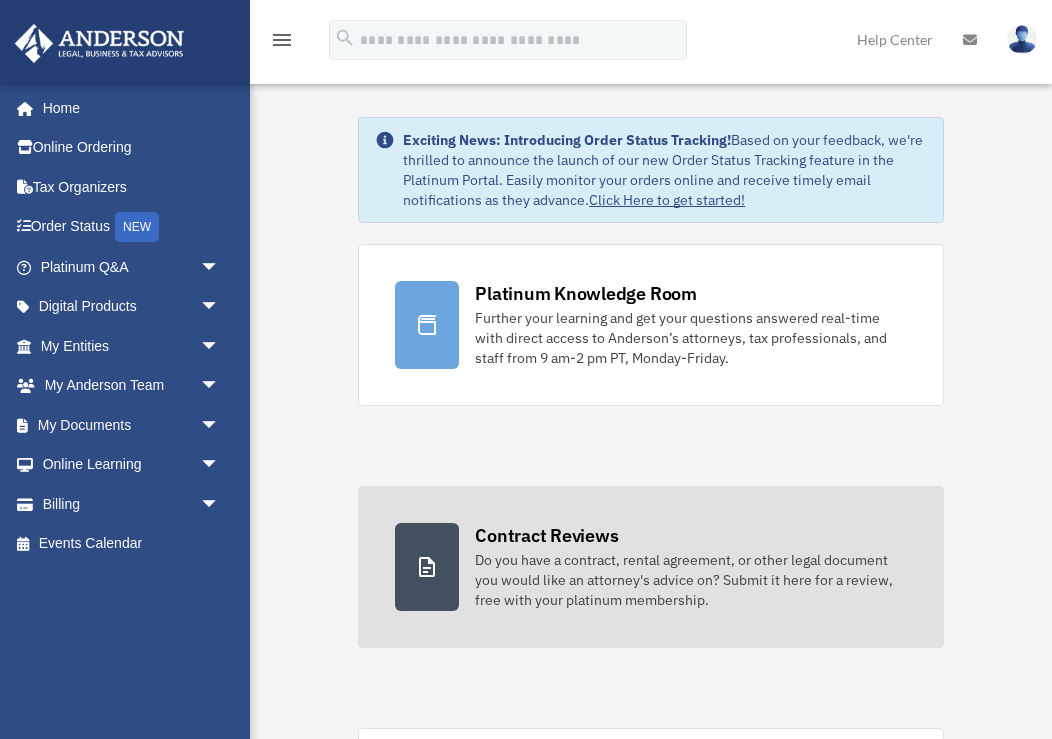 scroll, scrollTop: 0, scrollLeft: 0, axis: both 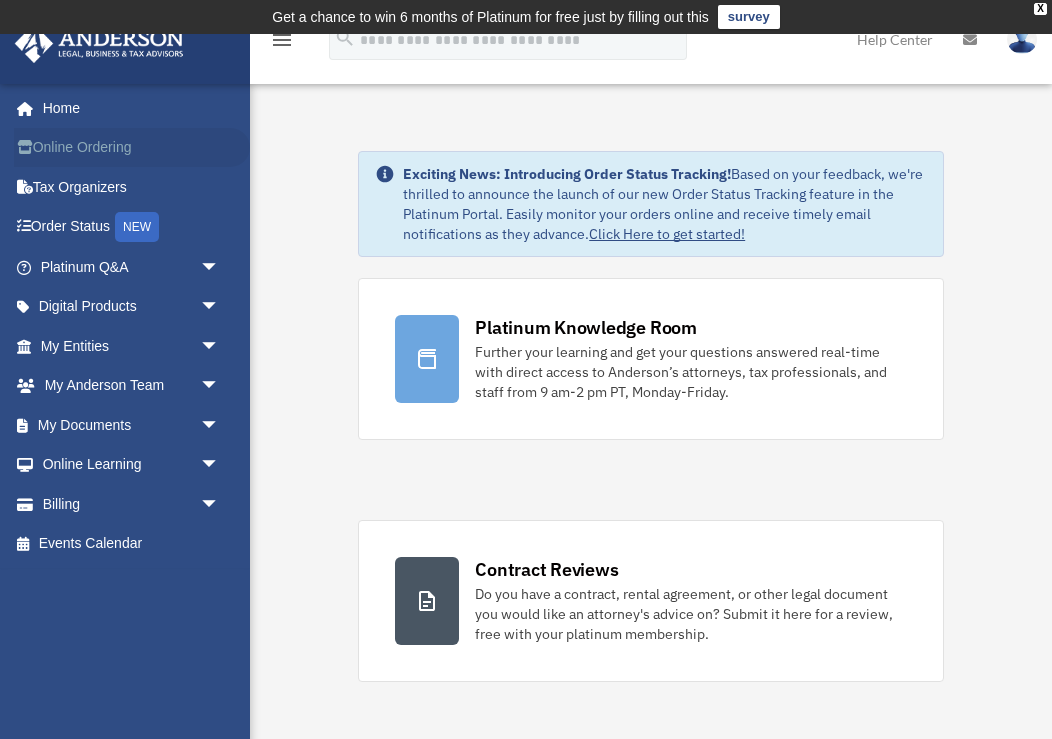 click on "Online Ordering" at bounding box center [132, 148] 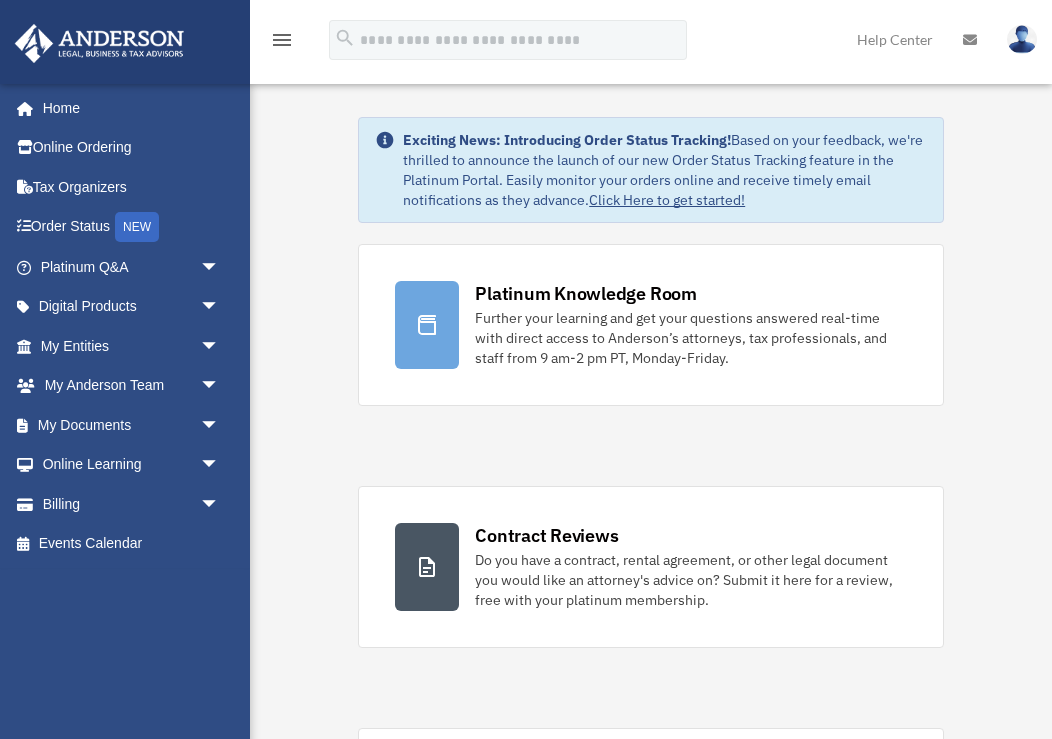 scroll, scrollTop: 0, scrollLeft: 0, axis: both 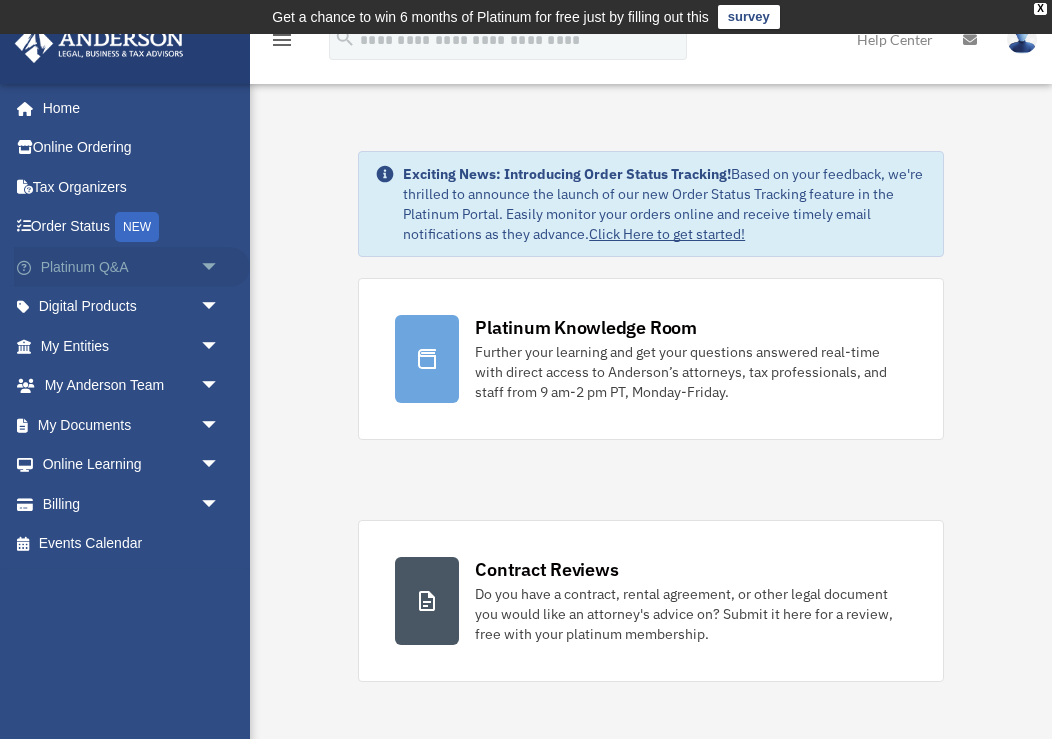 click on "arrow_drop_down" at bounding box center (220, 267) 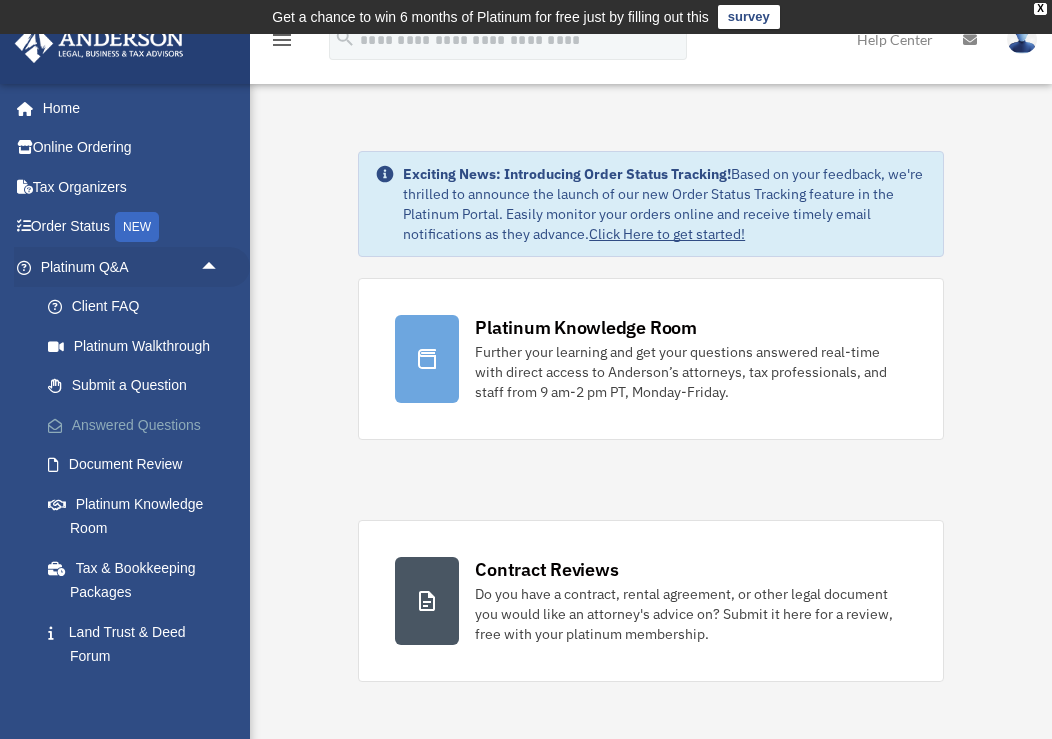 click on "Answered Questions" at bounding box center [139, 425] 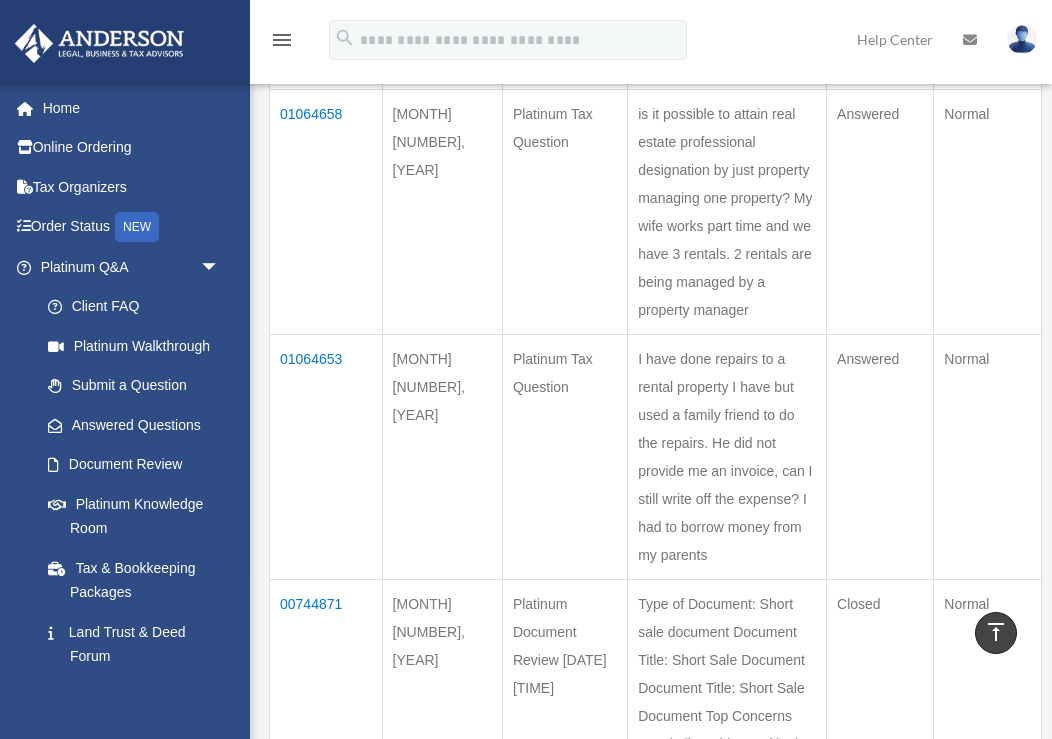 scroll, scrollTop: 574, scrollLeft: 0, axis: vertical 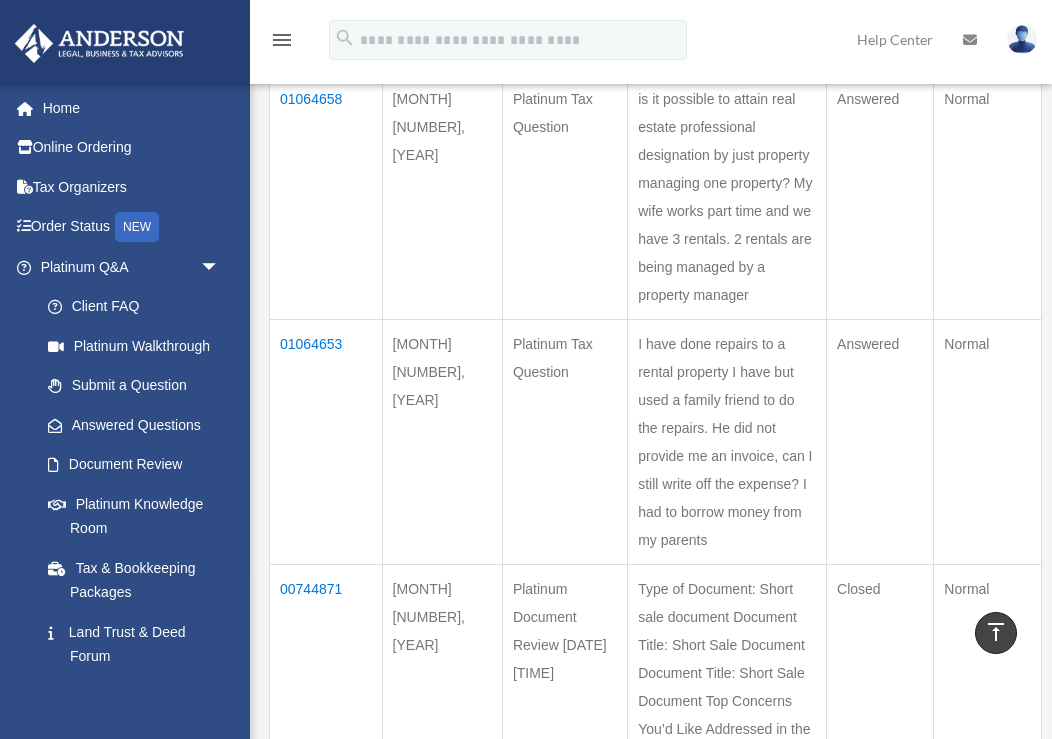 click on "01064653" at bounding box center (326, 441) 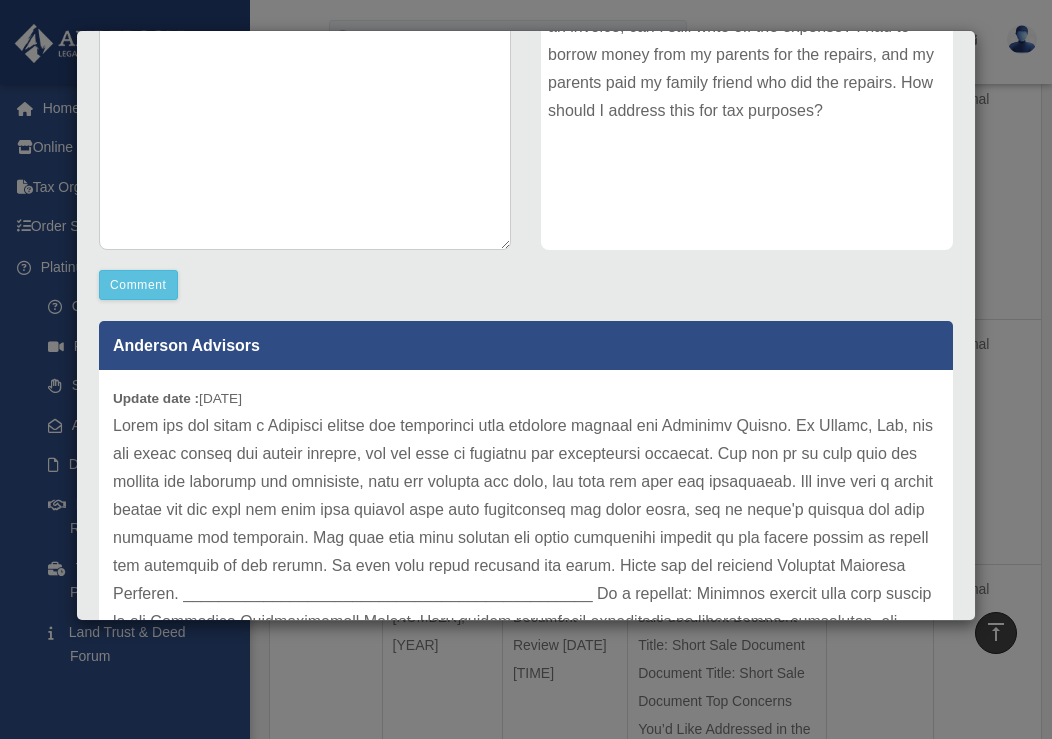 scroll, scrollTop: 364, scrollLeft: 0, axis: vertical 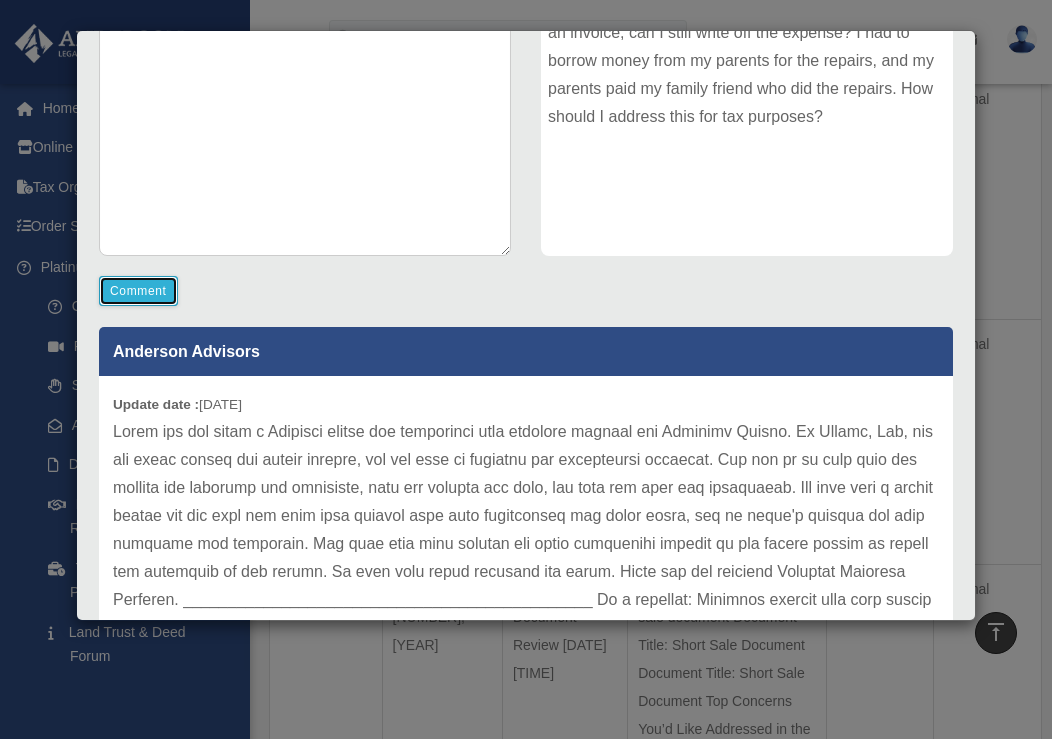 click on "Comment" at bounding box center [138, 291] 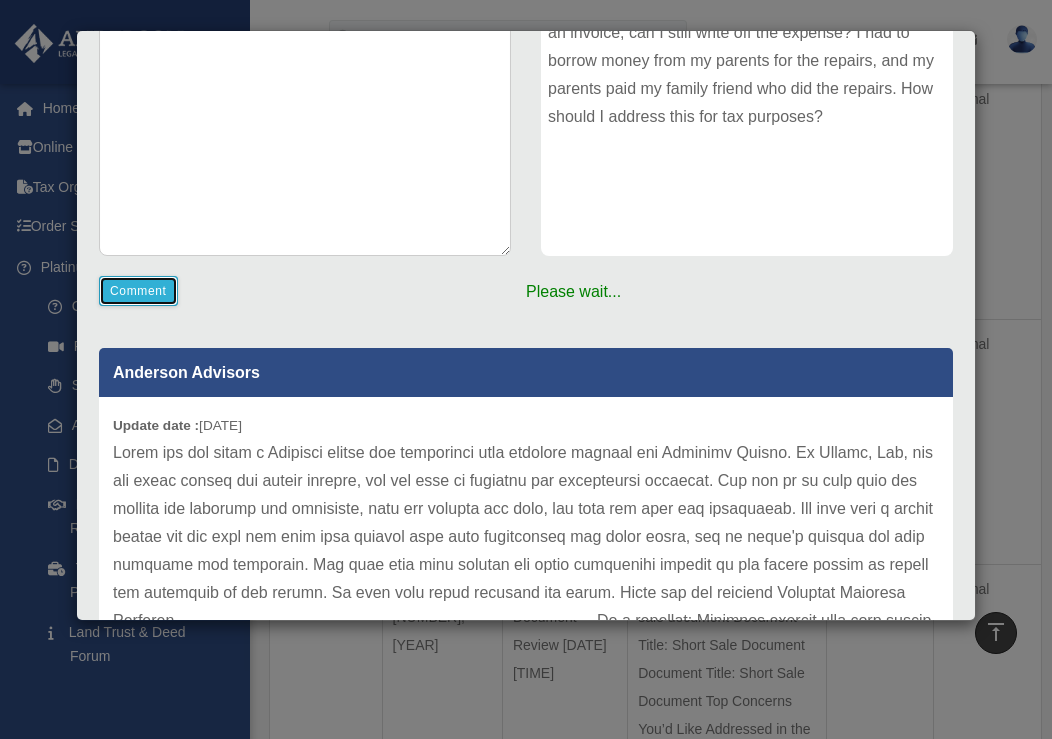 click on "Comment" at bounding box center [138, 291] 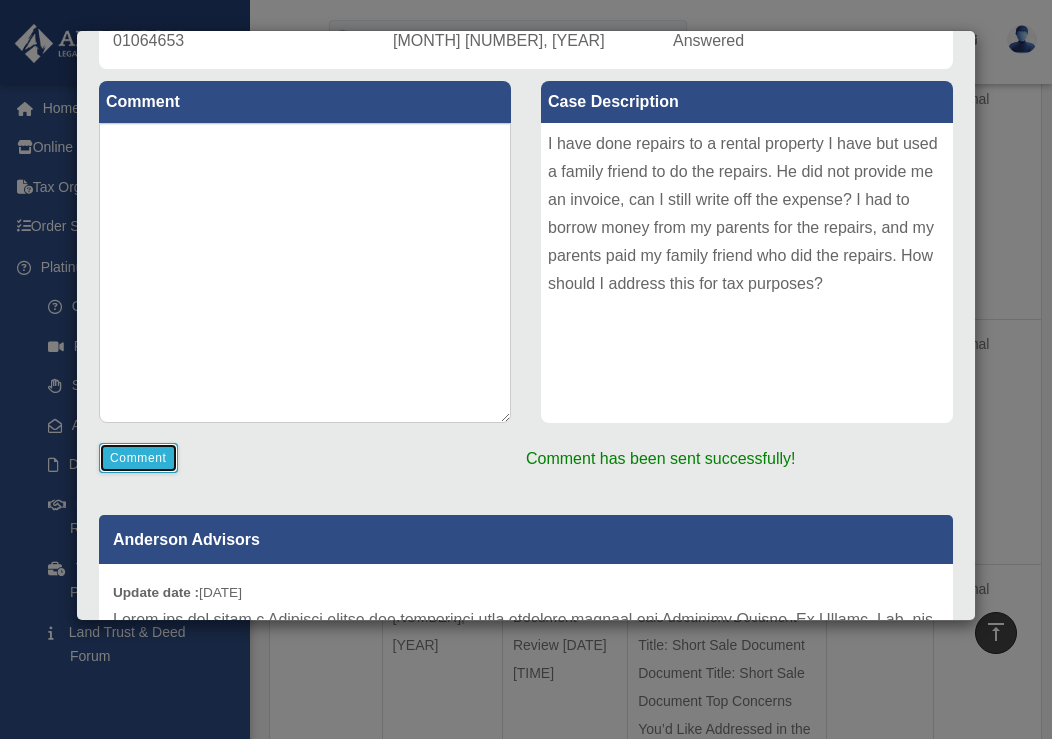 scroll, scrollTop: 200, scrollLeft: 0, axis: vertical 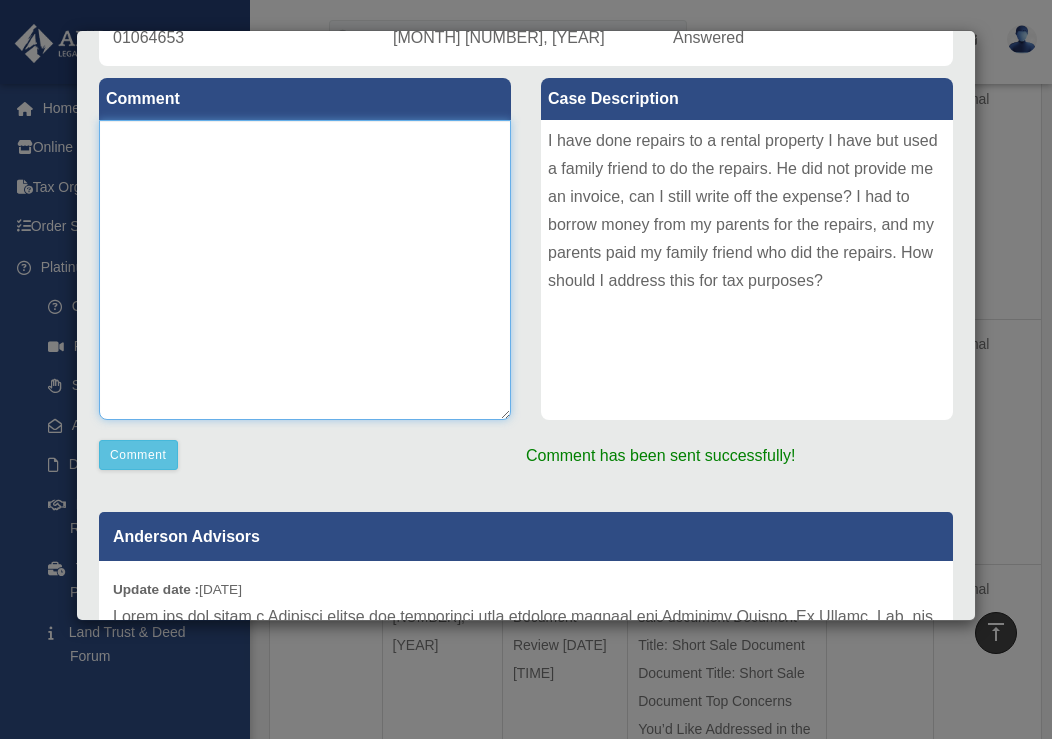 click at bounding box center (305, 270) 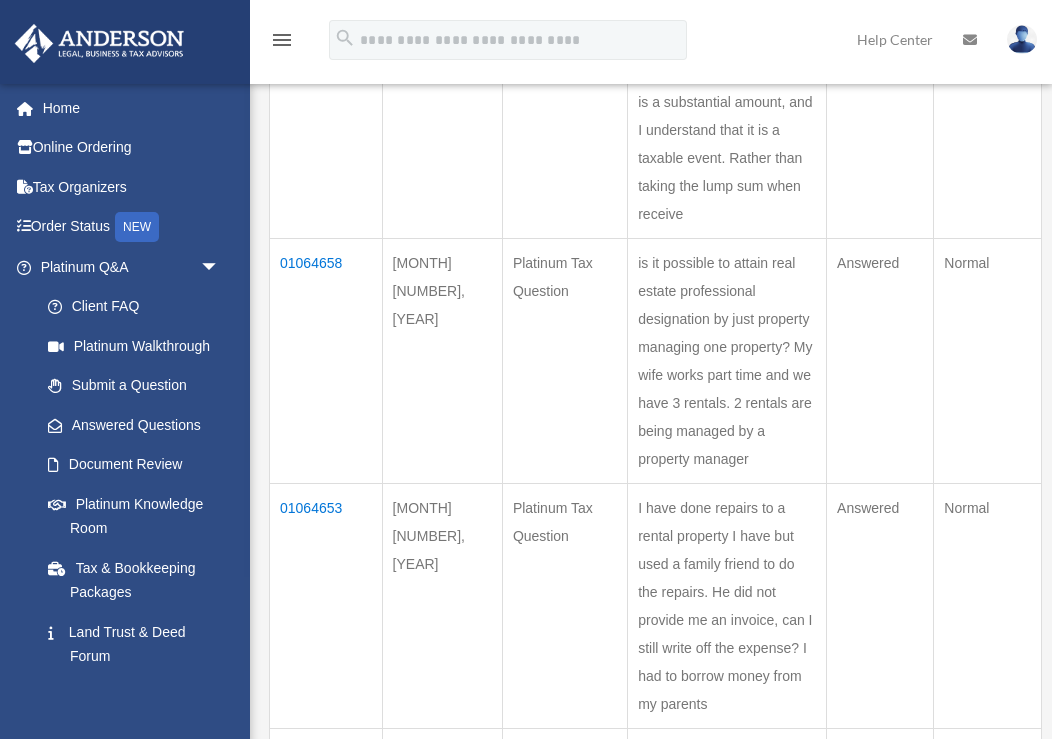 scroll, scrollTop: 448, scrollLeft: 0, axis: vertical 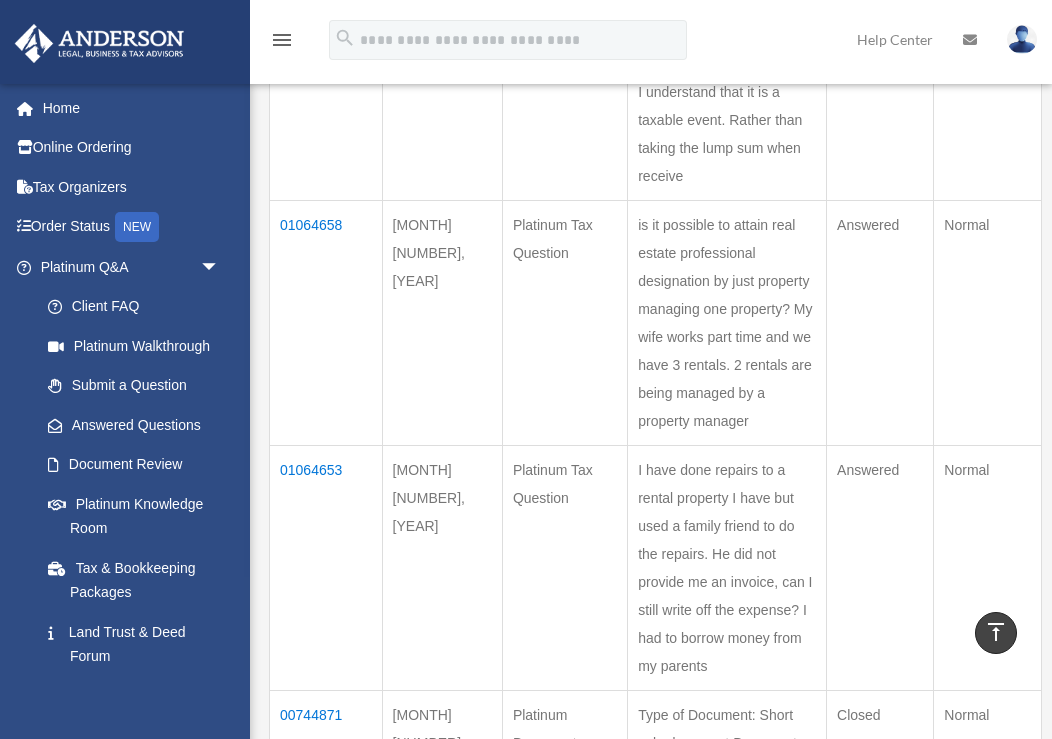 click on "01064653" at bounding box center [326, 567] 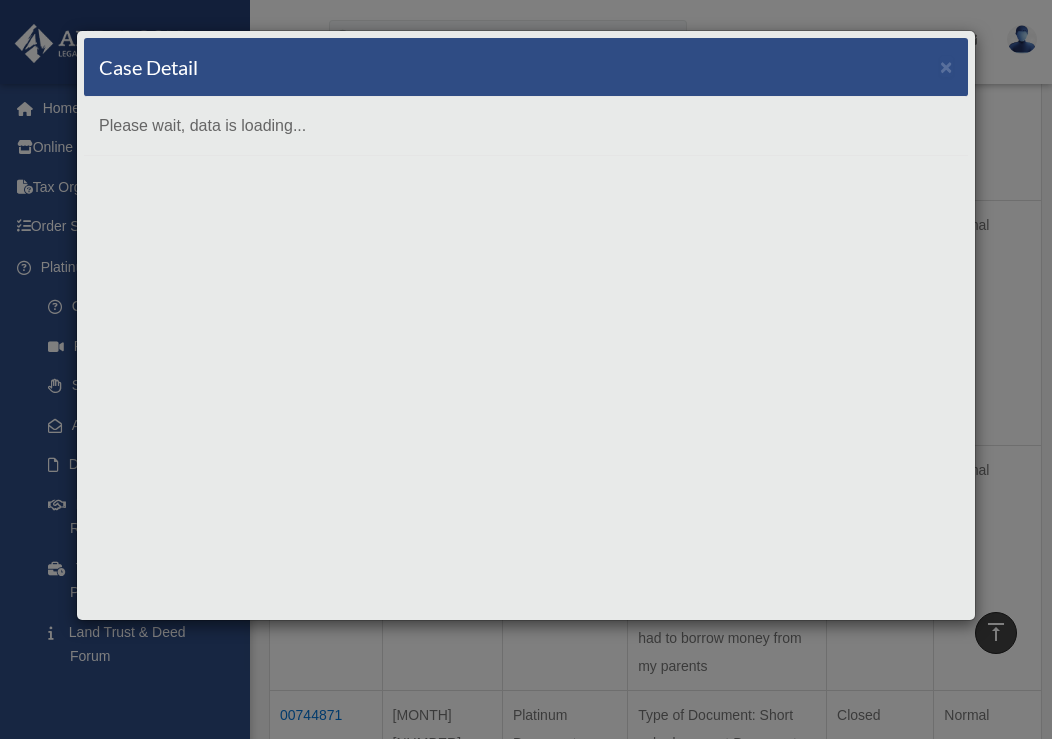 scroll, scrollTop: 0, scrollLeft: 0, axis: both 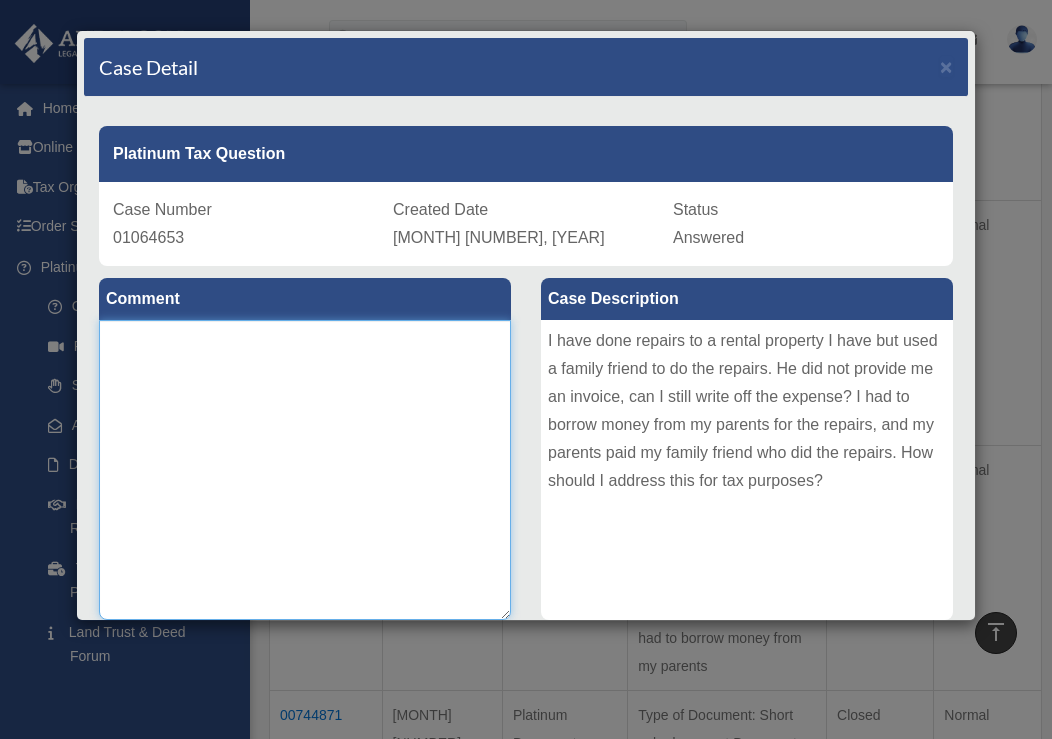 click at bounding box center [305, 470] 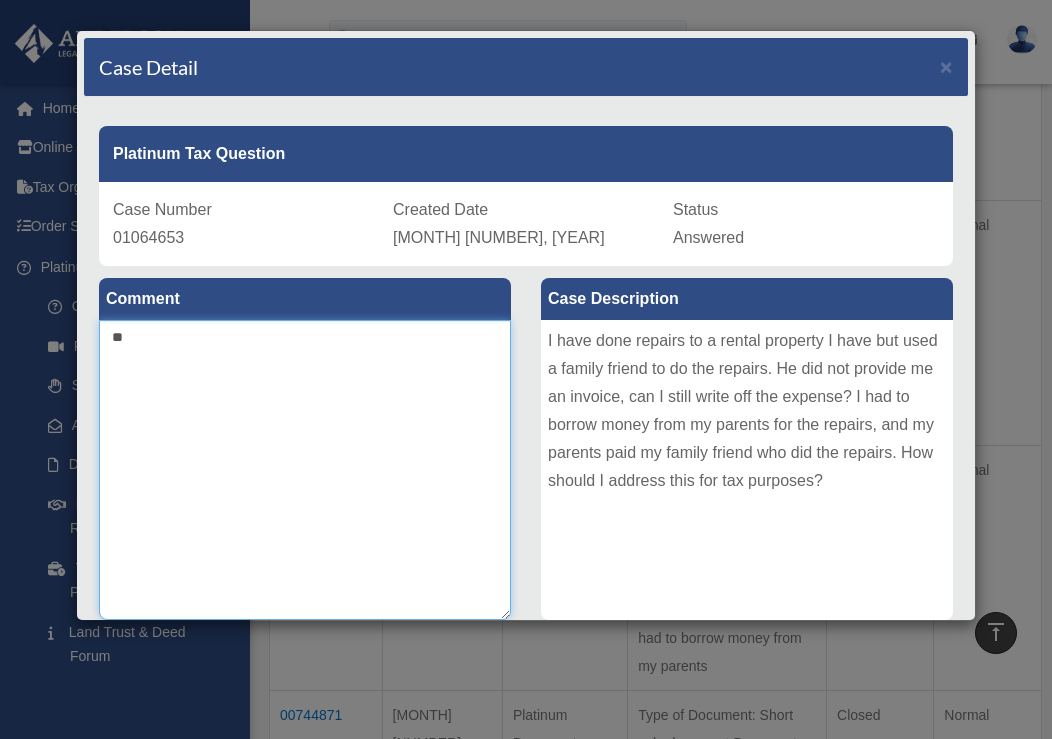 type on "*" 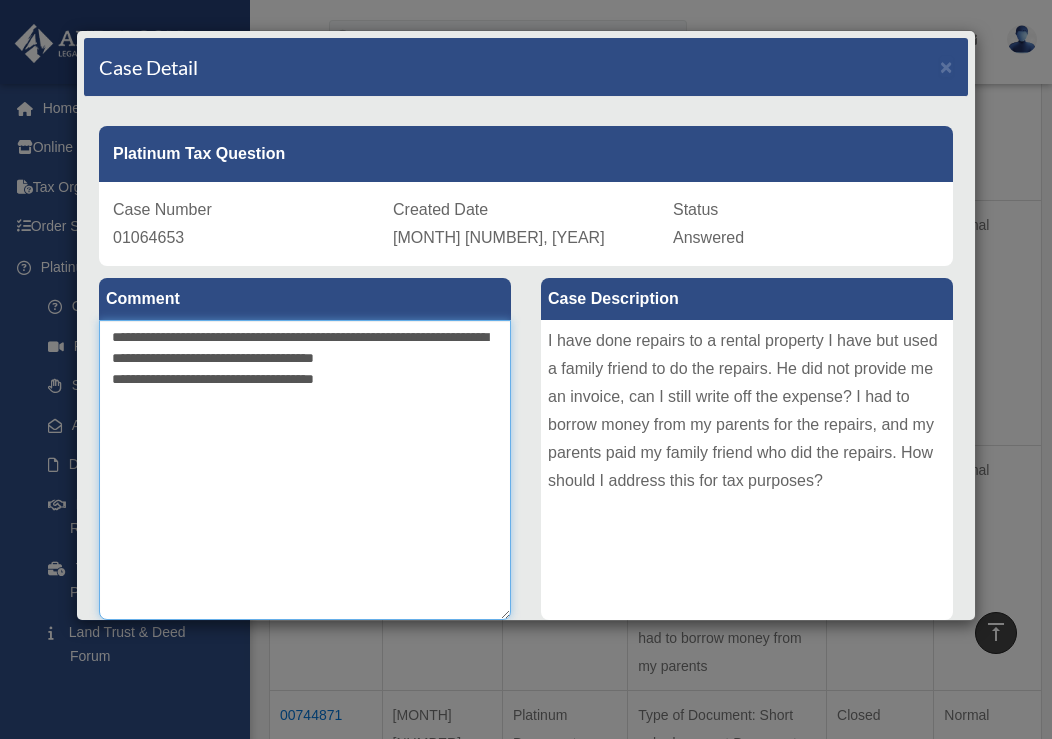 click on "**********" at bounding box center [305, 470] 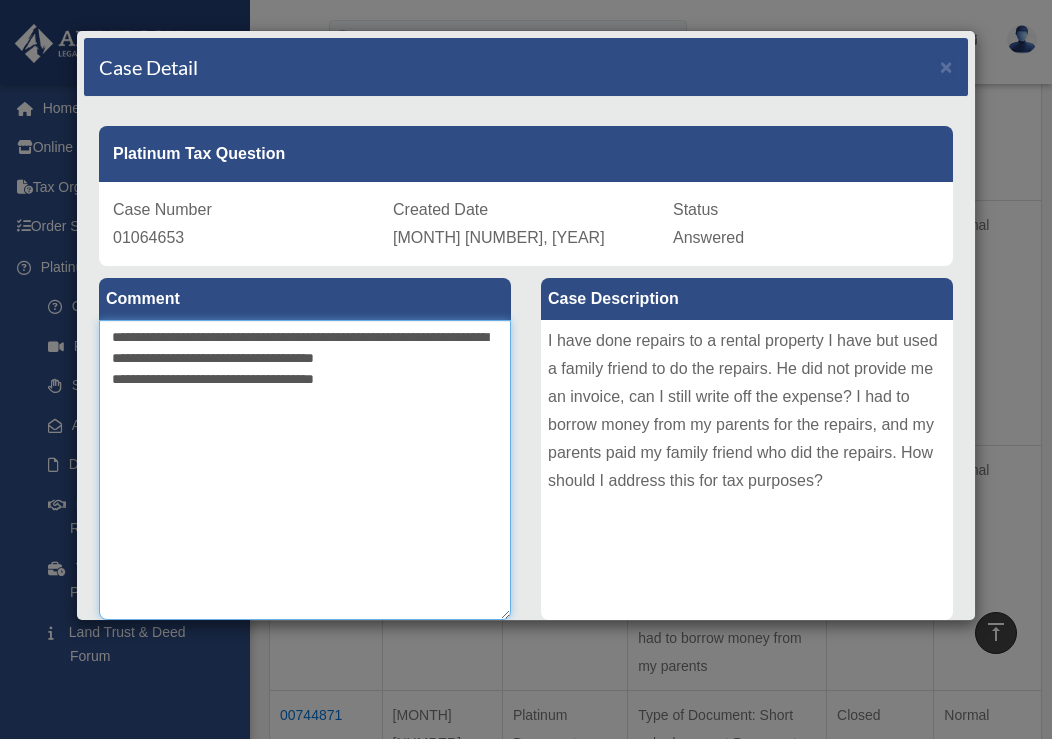 click on "**********" at bounding box center (305, 470) 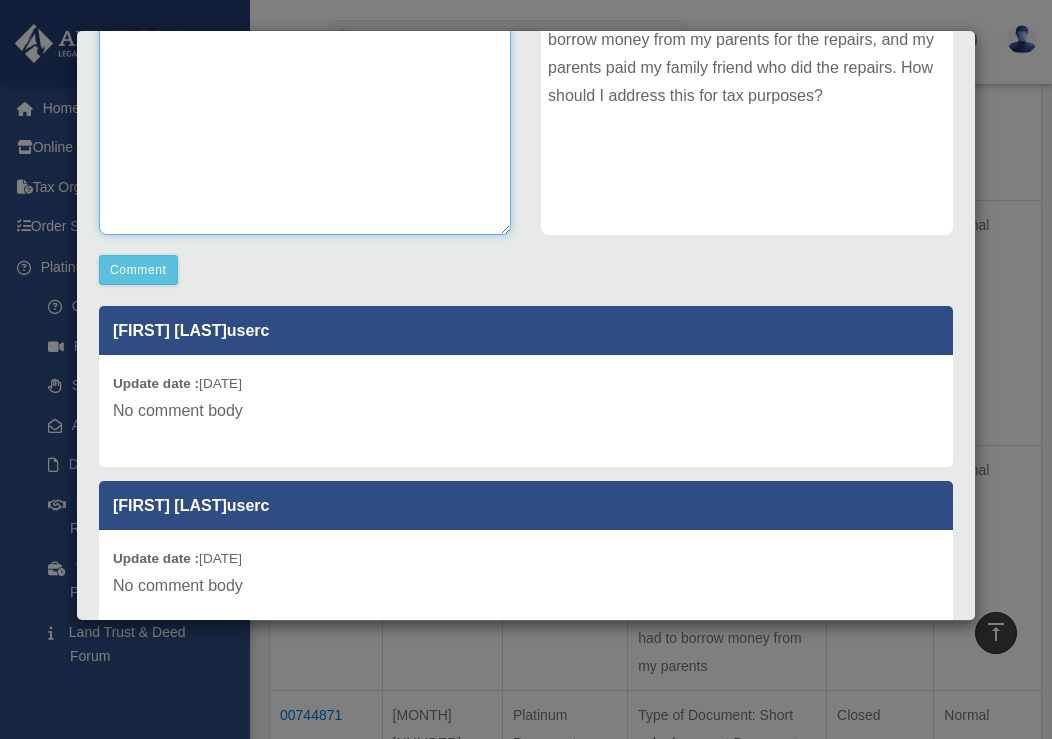 scroll, scrollTop: 422, scrollLeft: 0, axis: vertical 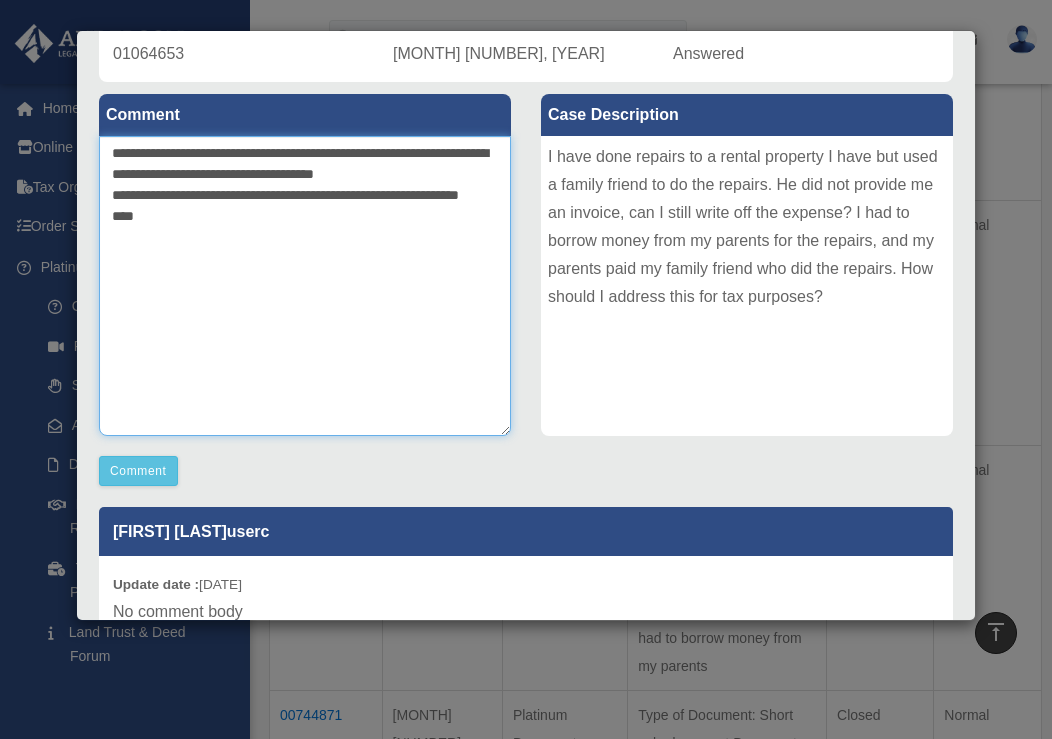 click on "**********" at bounding box center [305, 286] 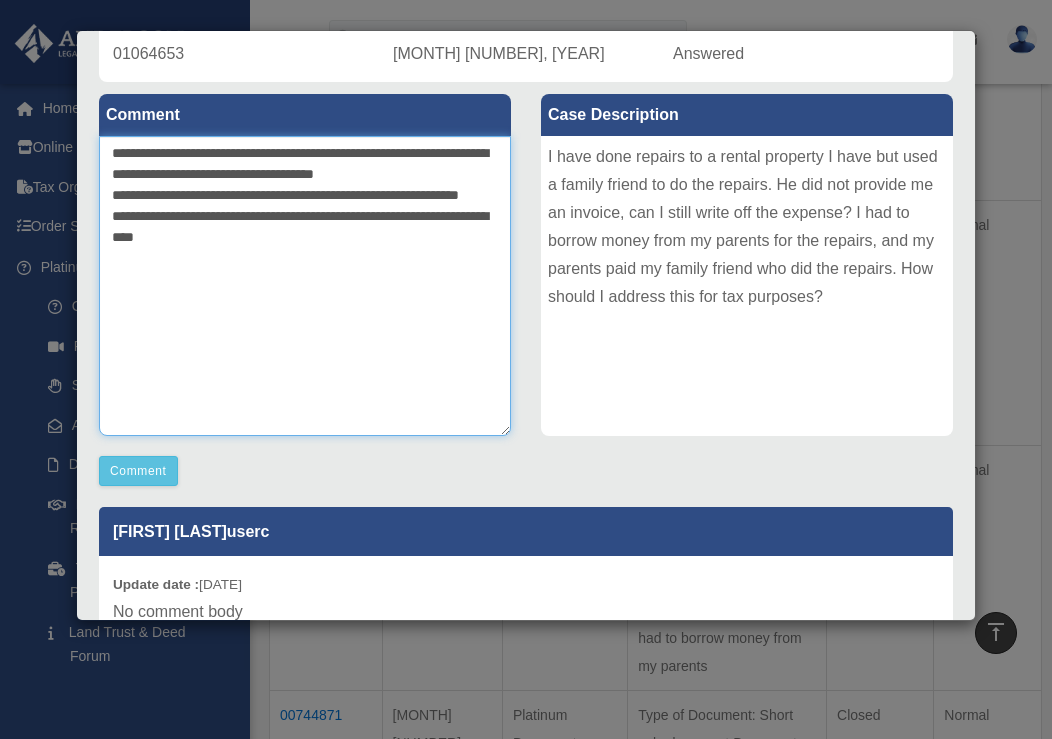 click on "**********" at bounding box center (305, 286) 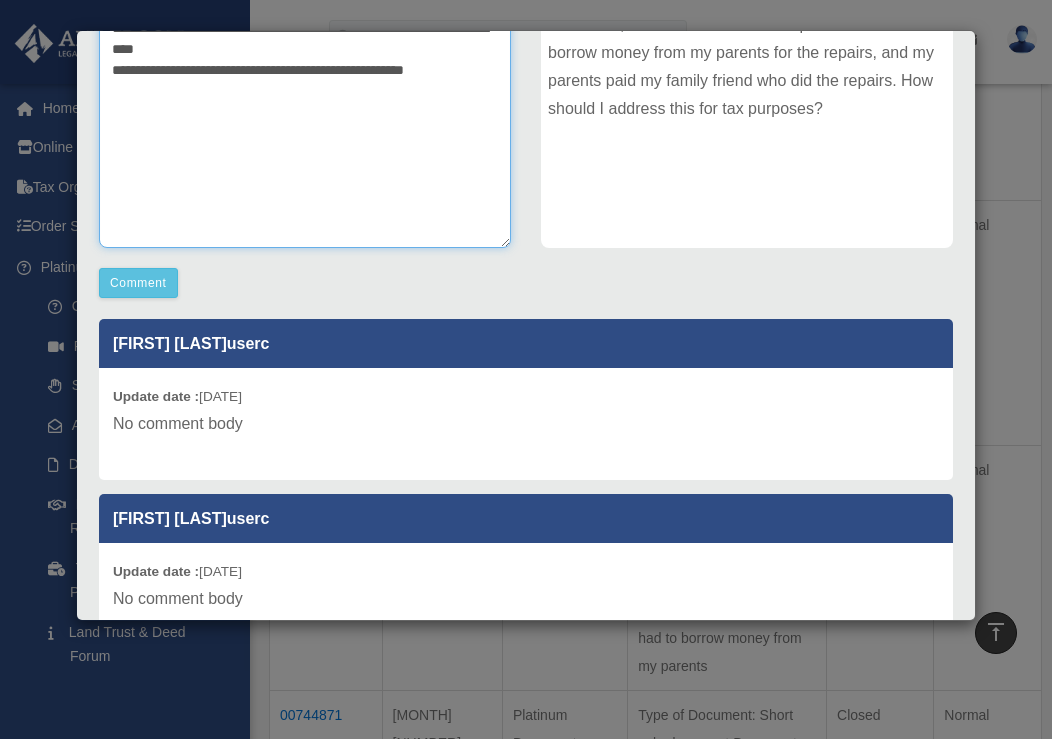scroll, scrollTop: 340, scrollLeft: 0, axis: vertical 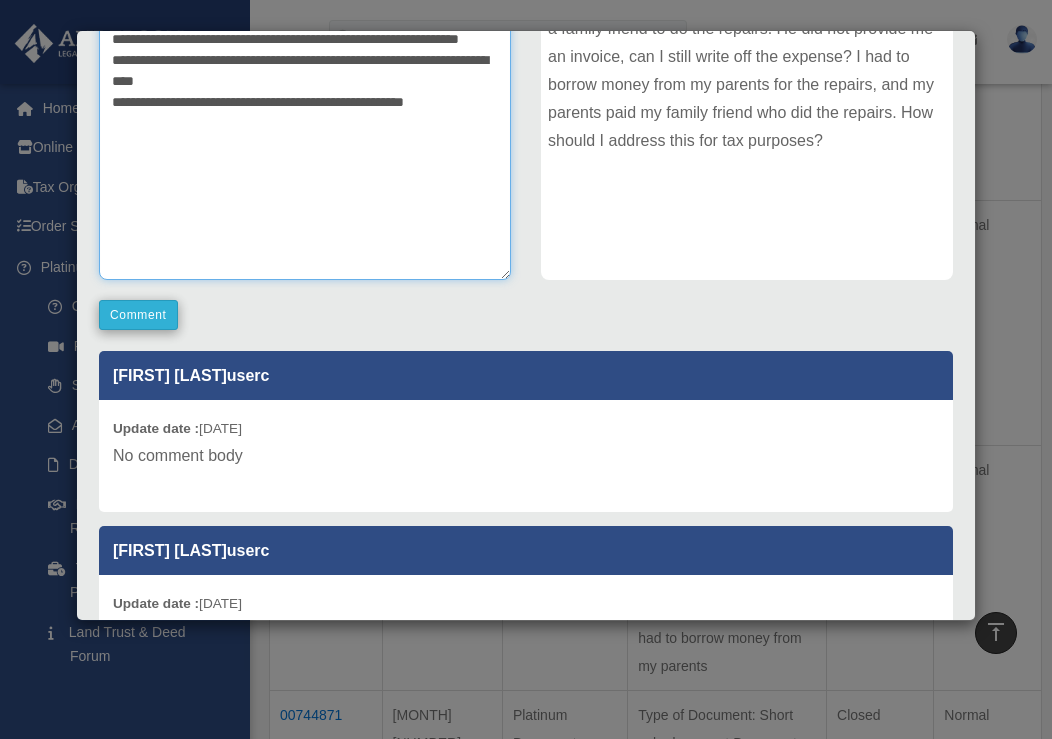 type on "**********" 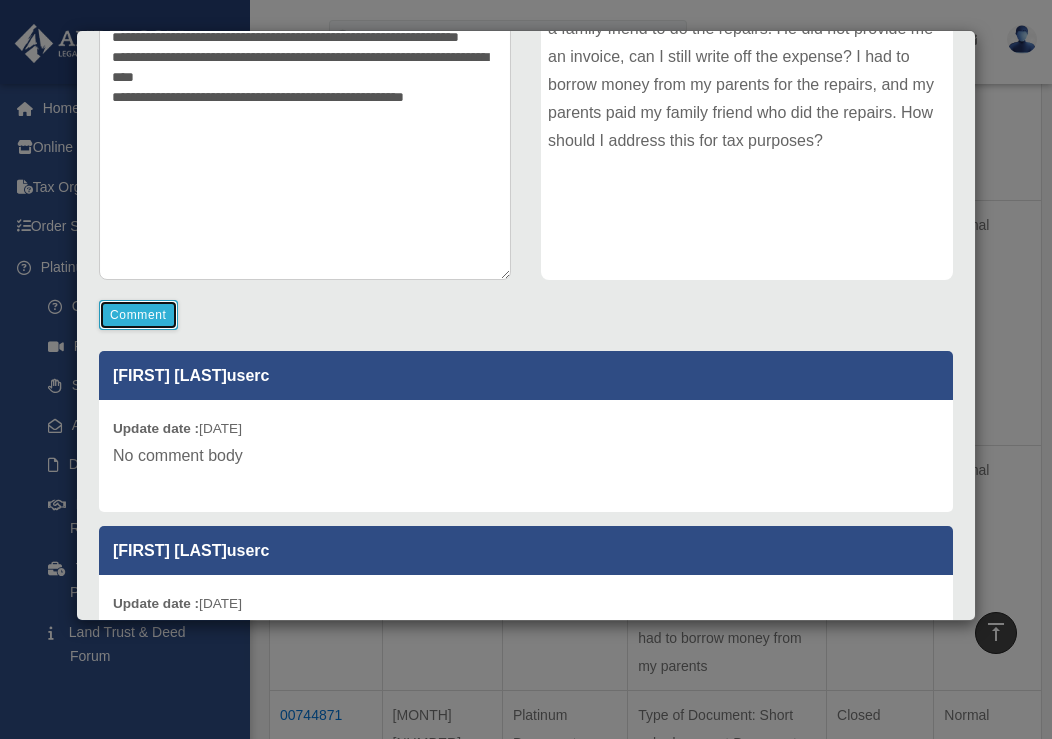 scroll, scrollTop: 337, scrollLeft: 0, axis: vertical 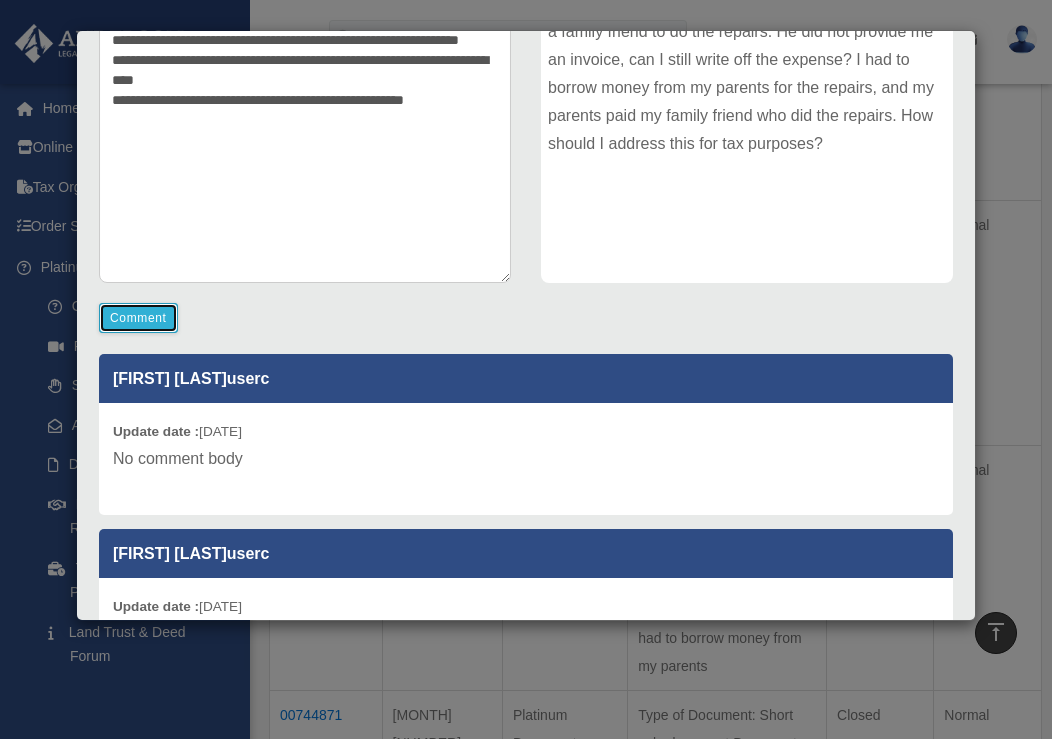 click on "Comment" at bounding box center (138, 318) 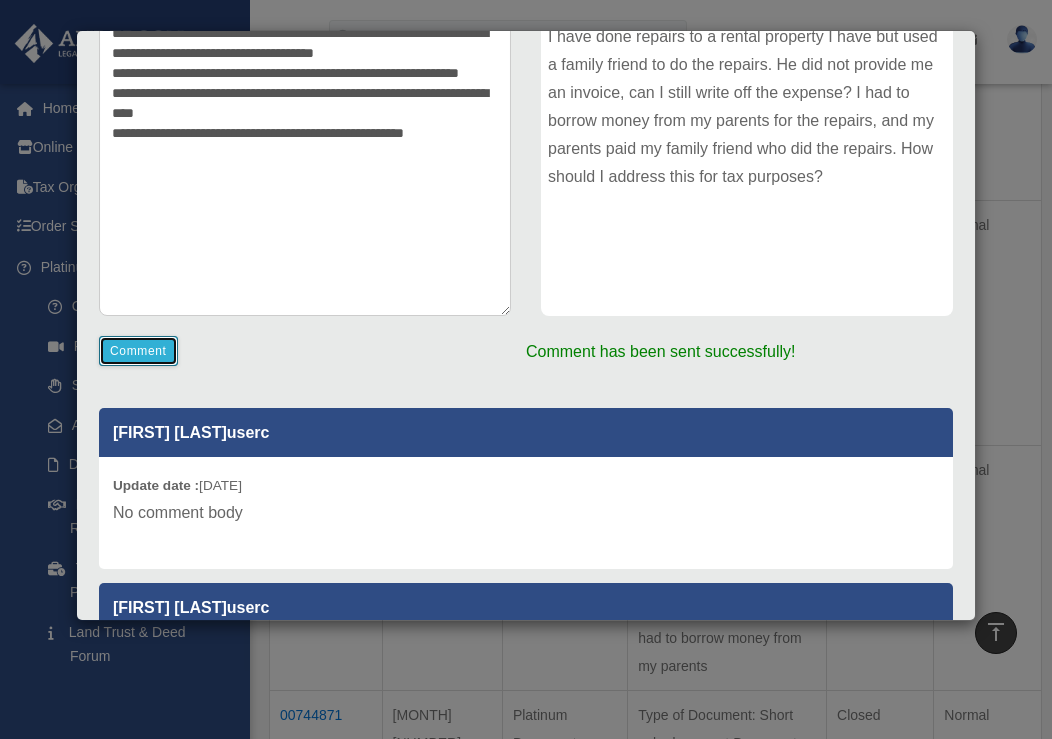 scroll, scrollTop: 537, scrollLeft: 0, axis: vertical 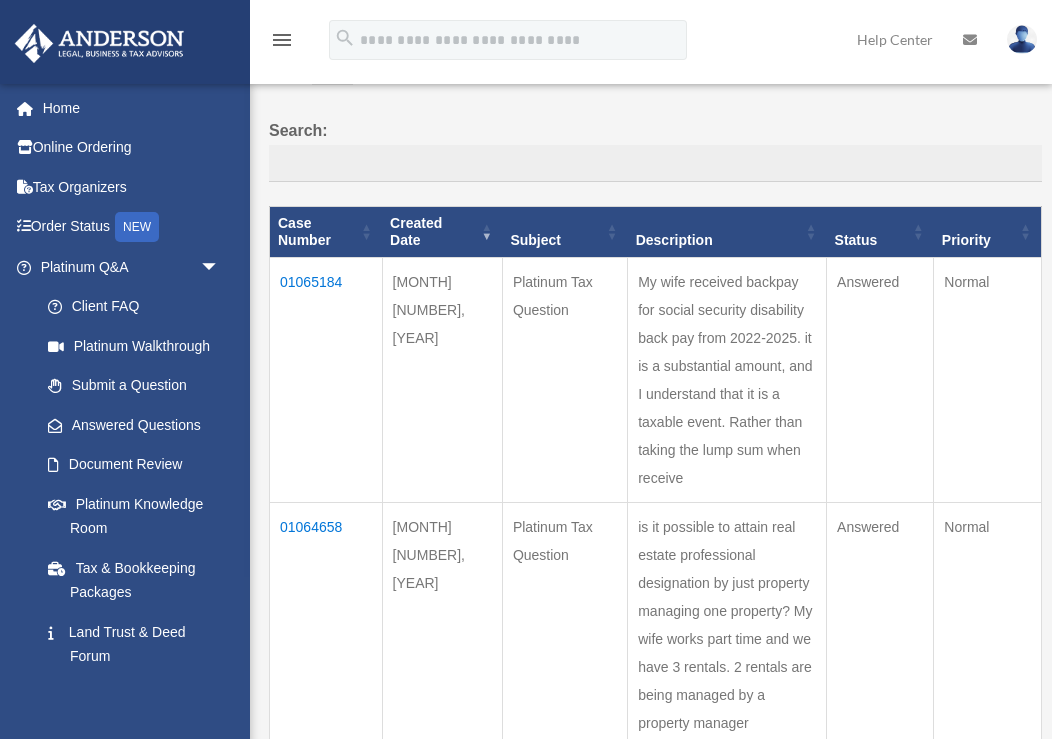 click on "01065184" at bounding box center (326, 379) 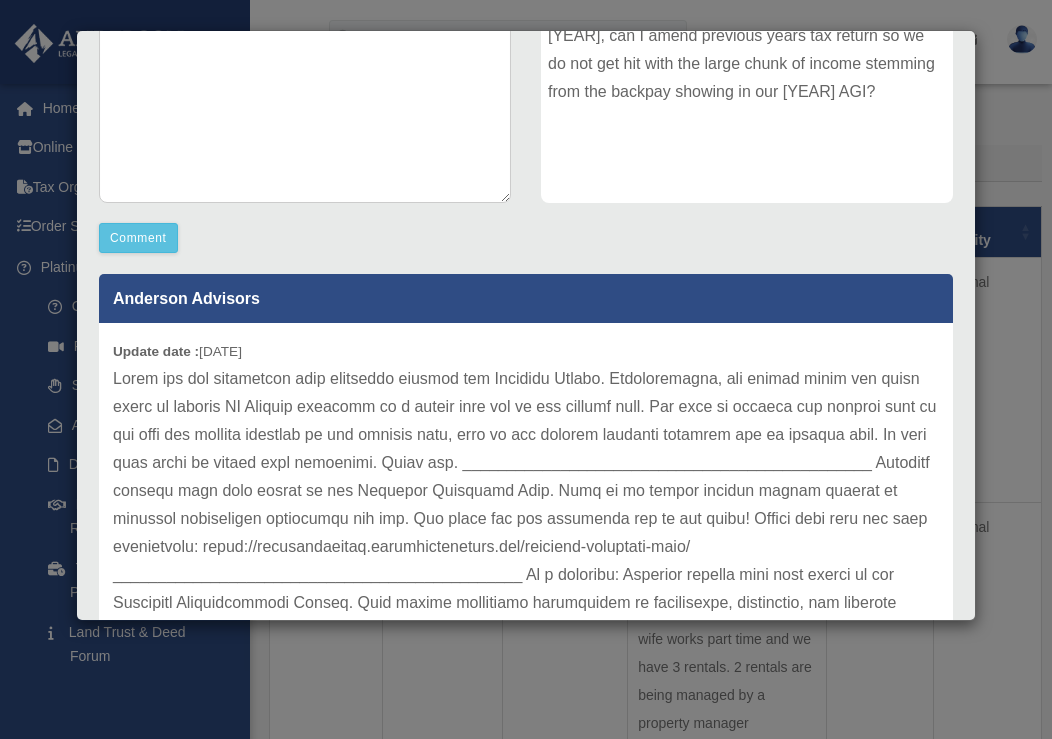 scroll, scrollTop: 517, scrollLeft: 0, axis: vertical 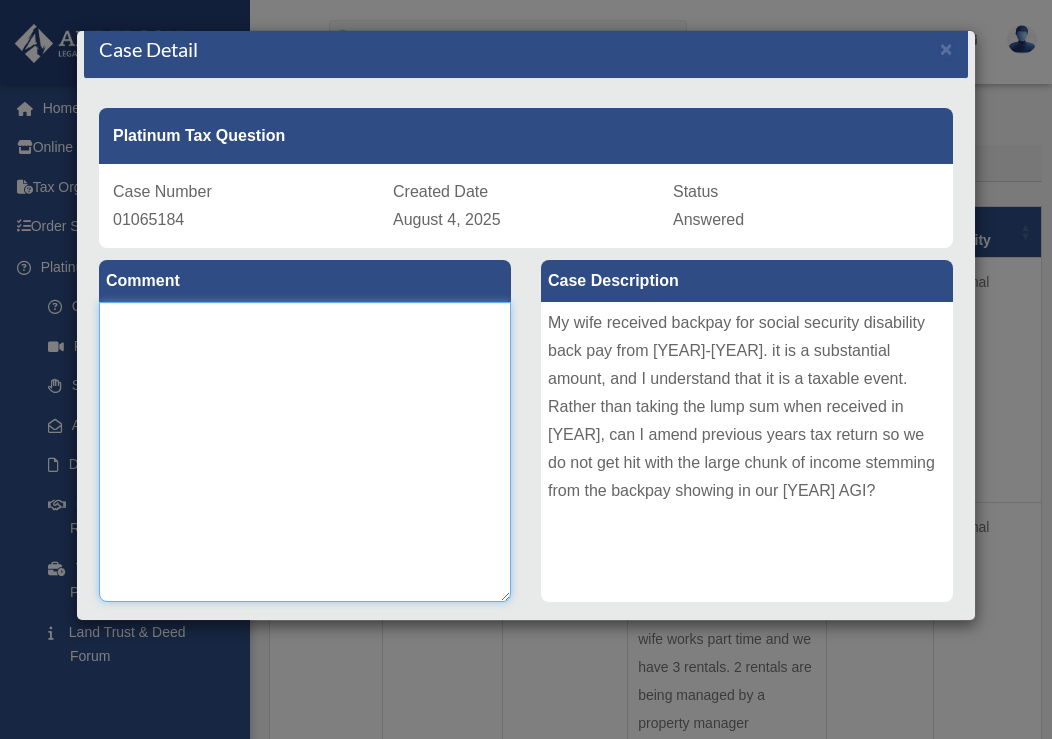 click at bounding box center (305, 452) 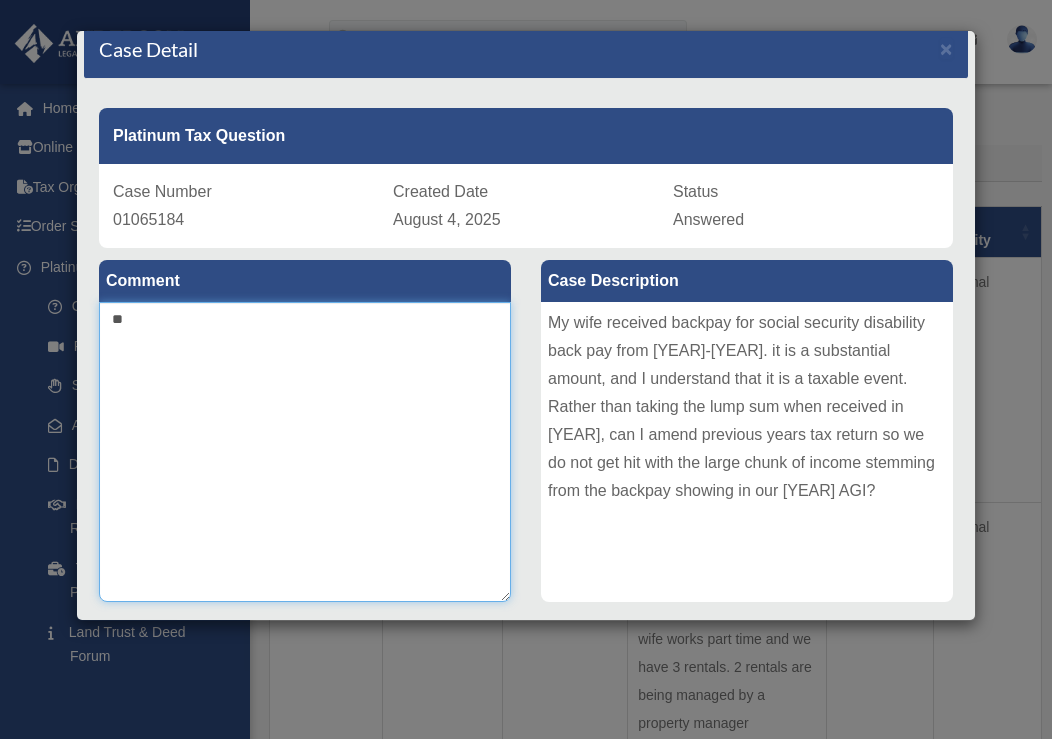 type on "*" 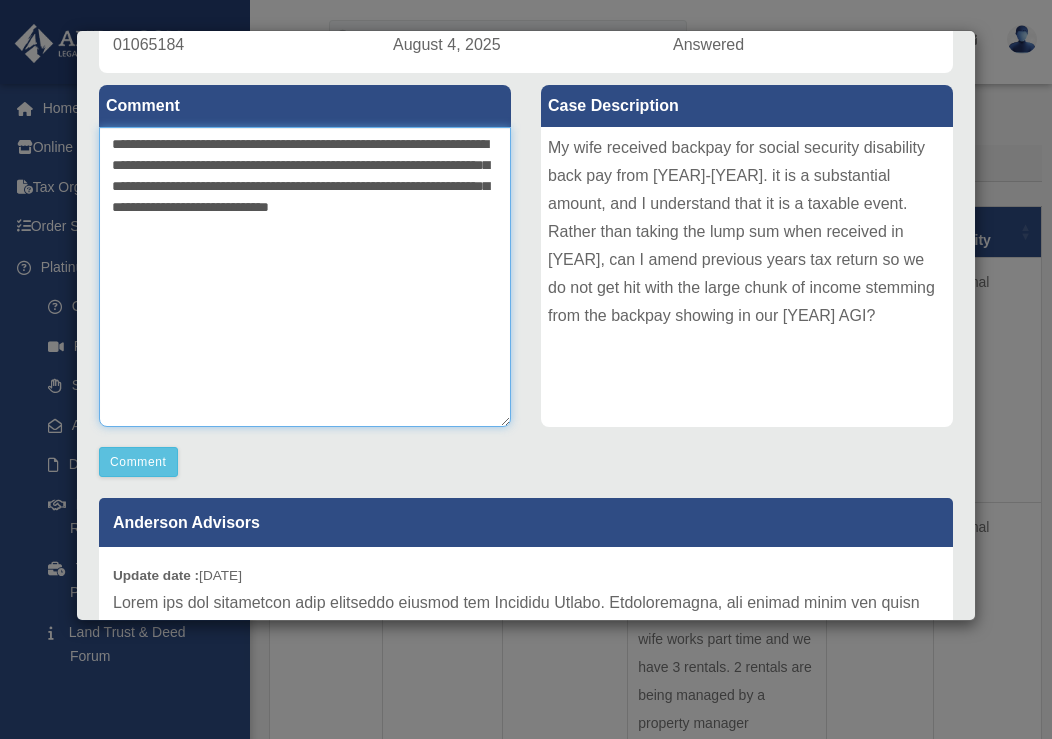 scroll, scrollTop: 216, scrollLeft: 0, axis: vertical 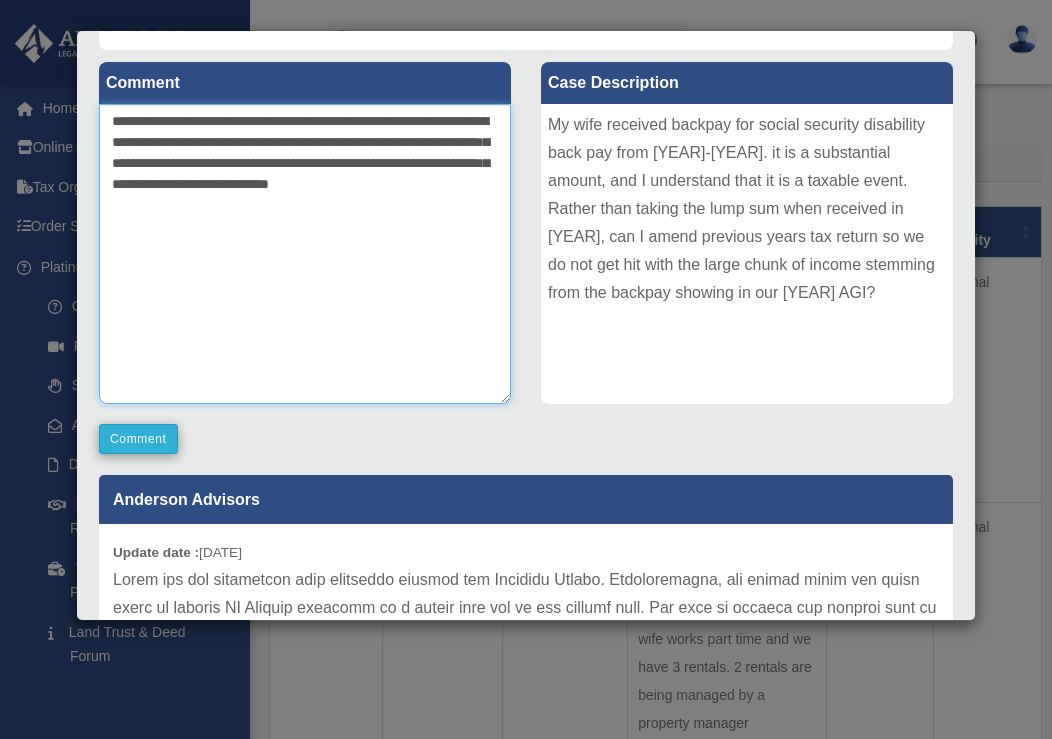type on "**********" 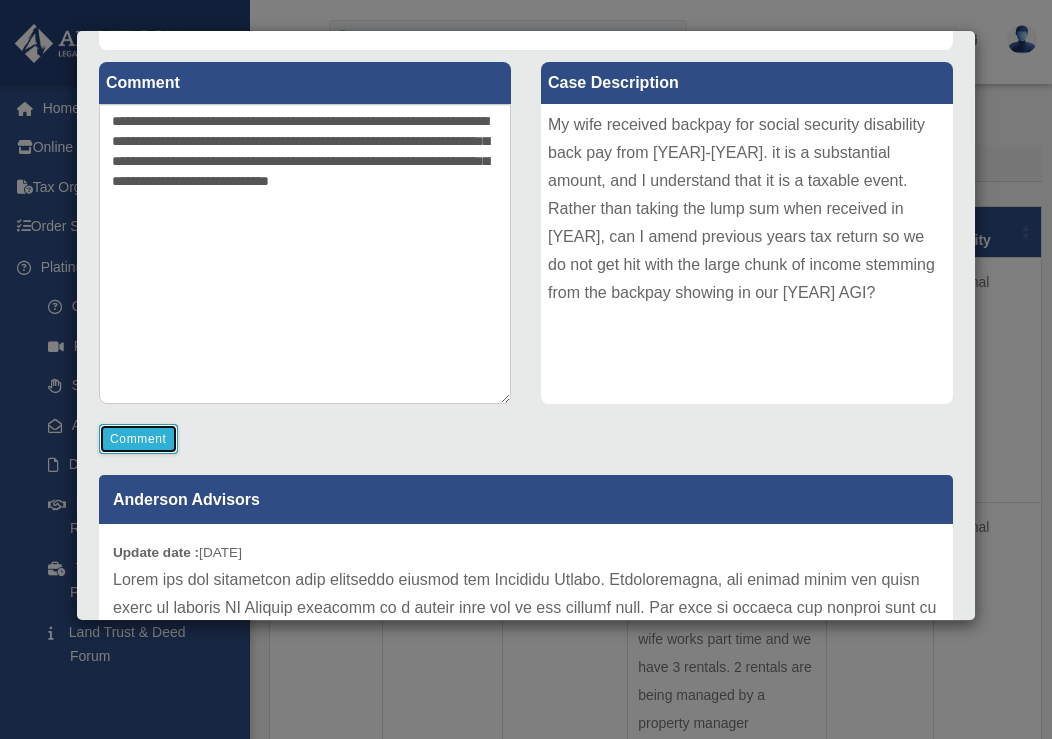 click on "Comment" at bounding box center [138, 439] 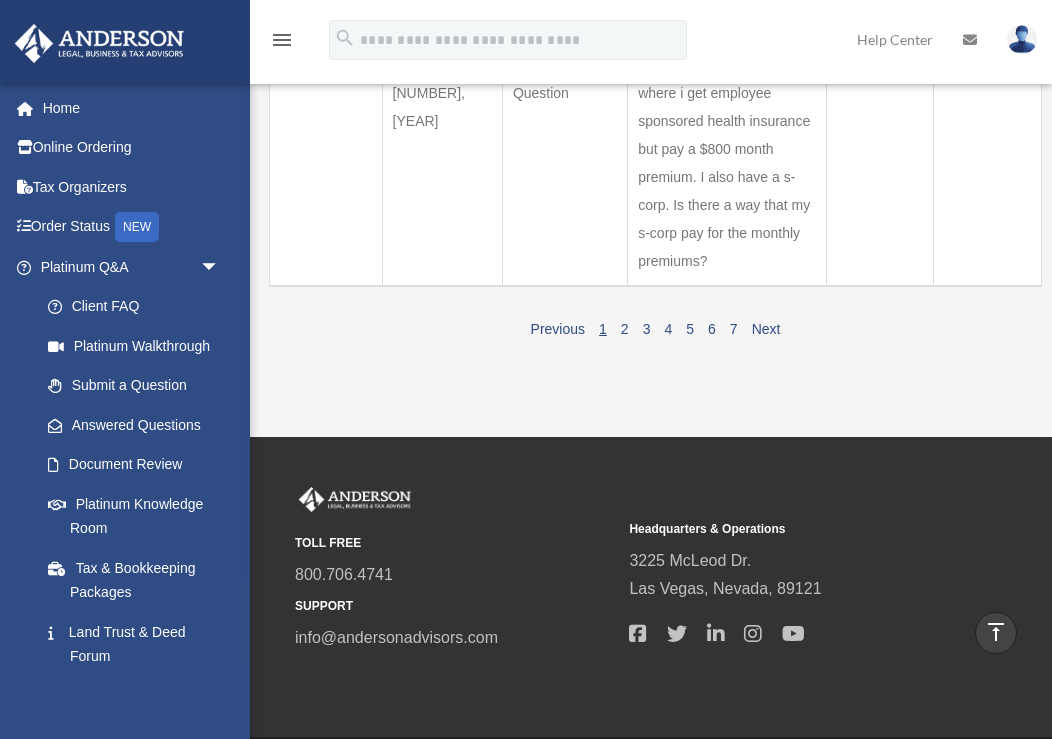 scroll, scrollTop: 2615, scrollLeft: 0, axis: vertical 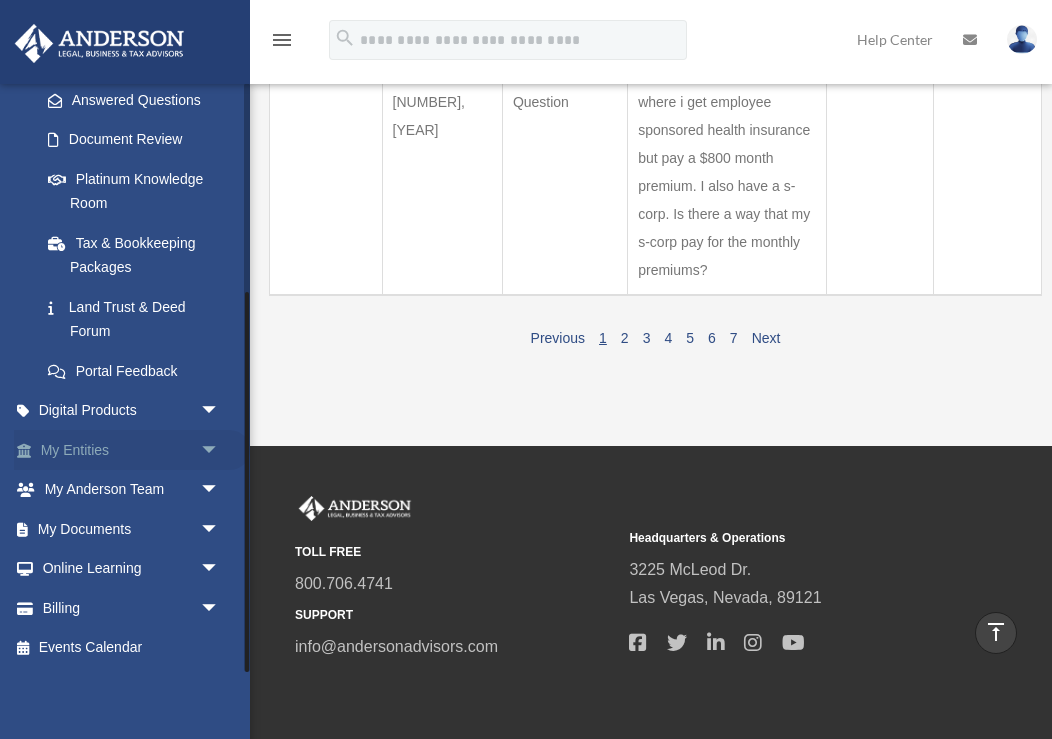 click on "arrow_drop_down" at bounding box center [220, 450] 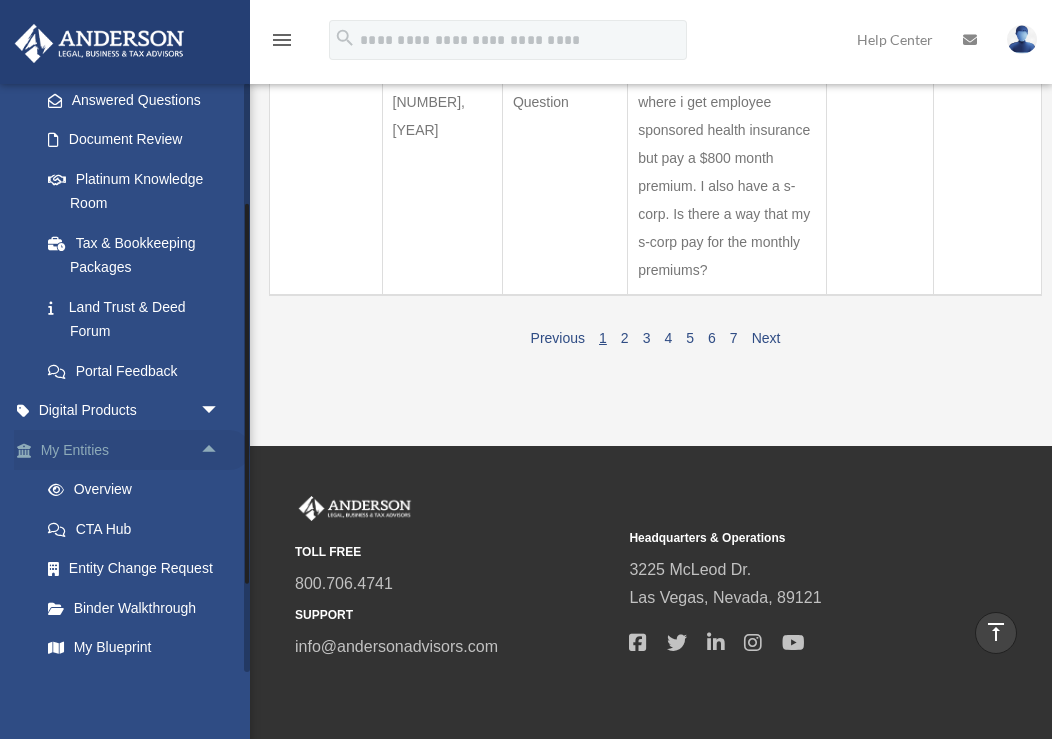 scroll, scrollTop: 2668, scrollLeft: 0, axis: vertical 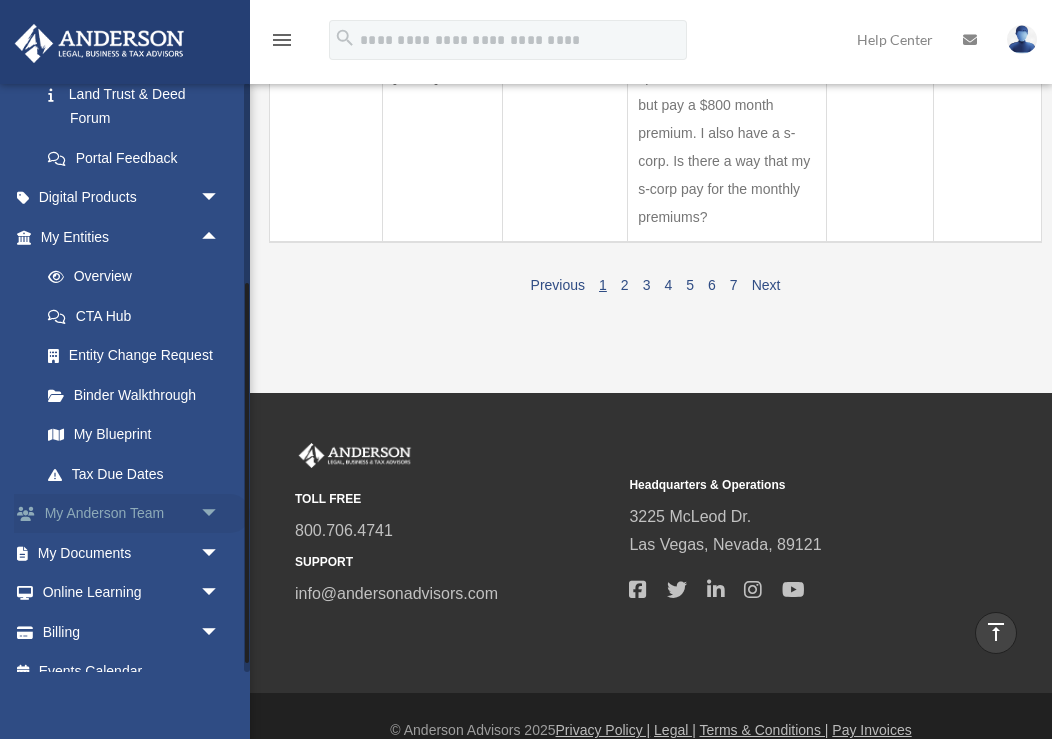 click on "arrow_drop_down" at bounding box center [220, 514] 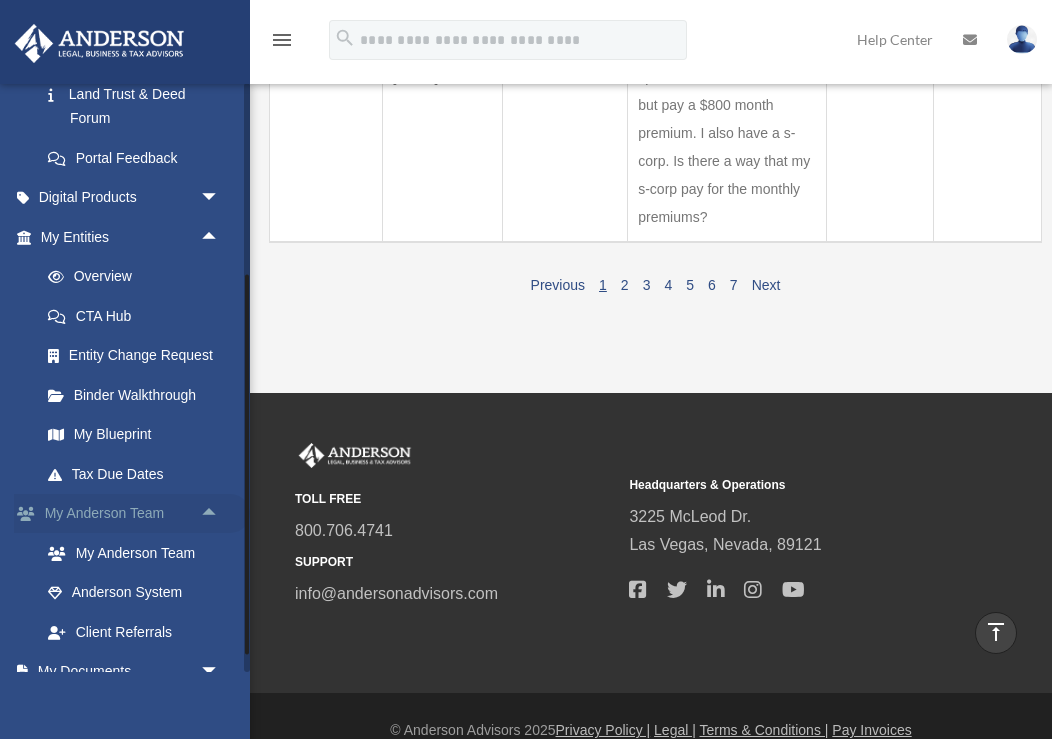 scroll, scrollTop: 680, scrollLeft: 0, axis: vertical 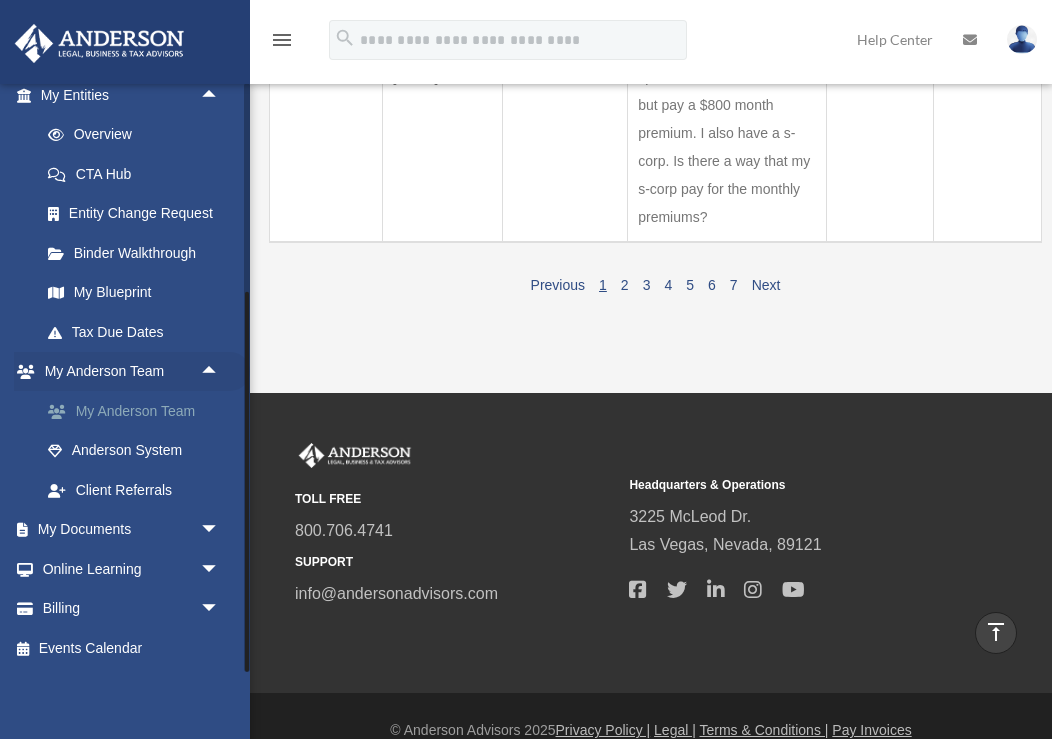 click on "My Anderson Team" at bounding box center [139, 411] 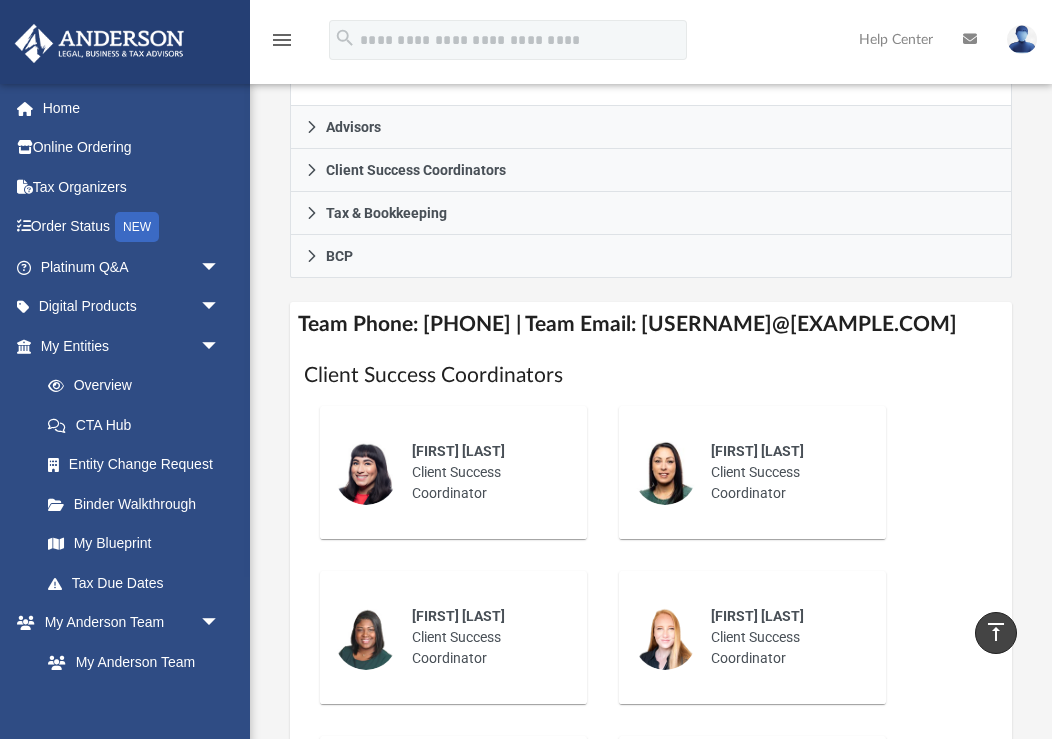 scroll, scrollTop: 642, scrollLeft: 0, axis: vertical 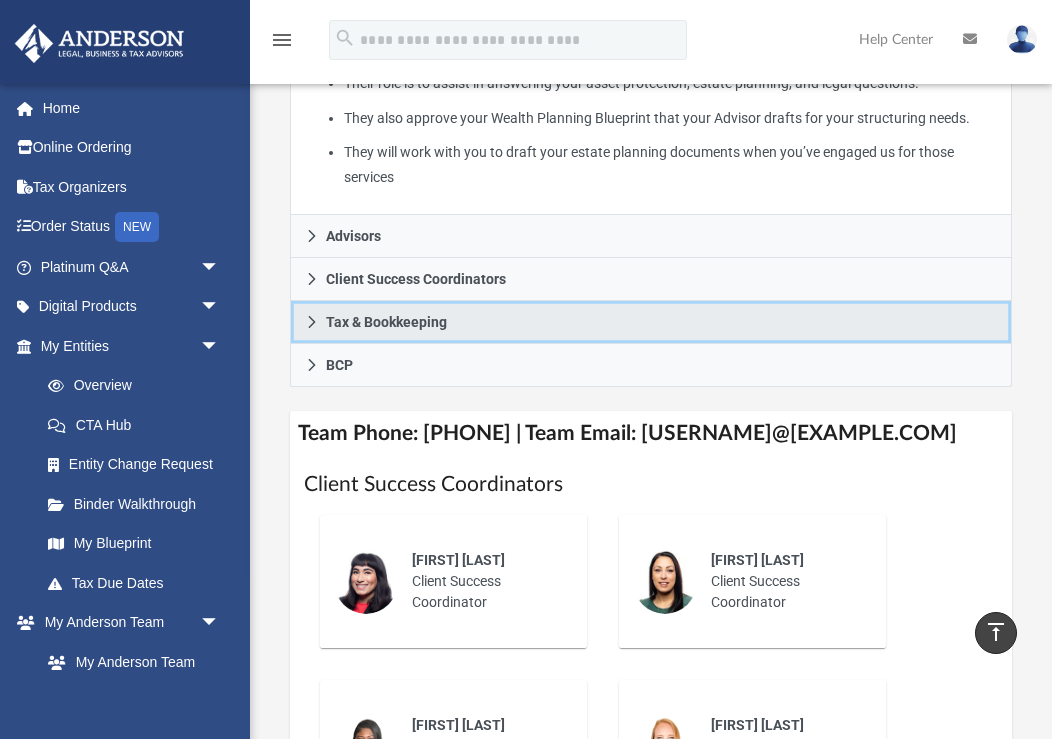 click 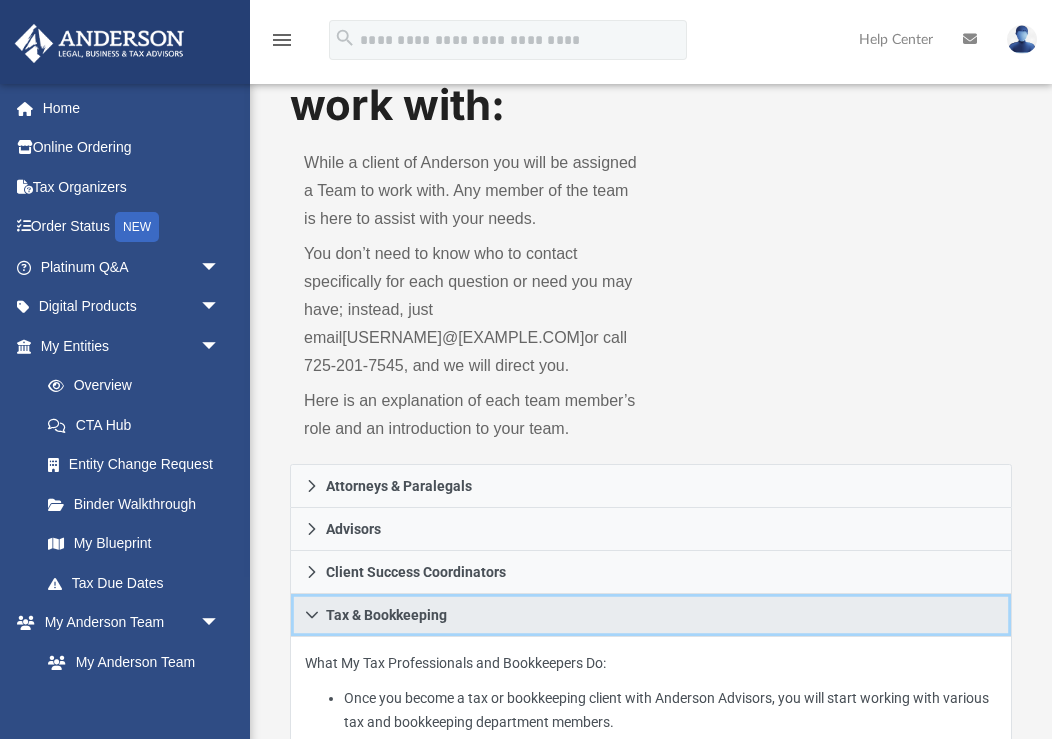 scroll, scrollTop: 126, scrollLeft: 0, axis: vertical 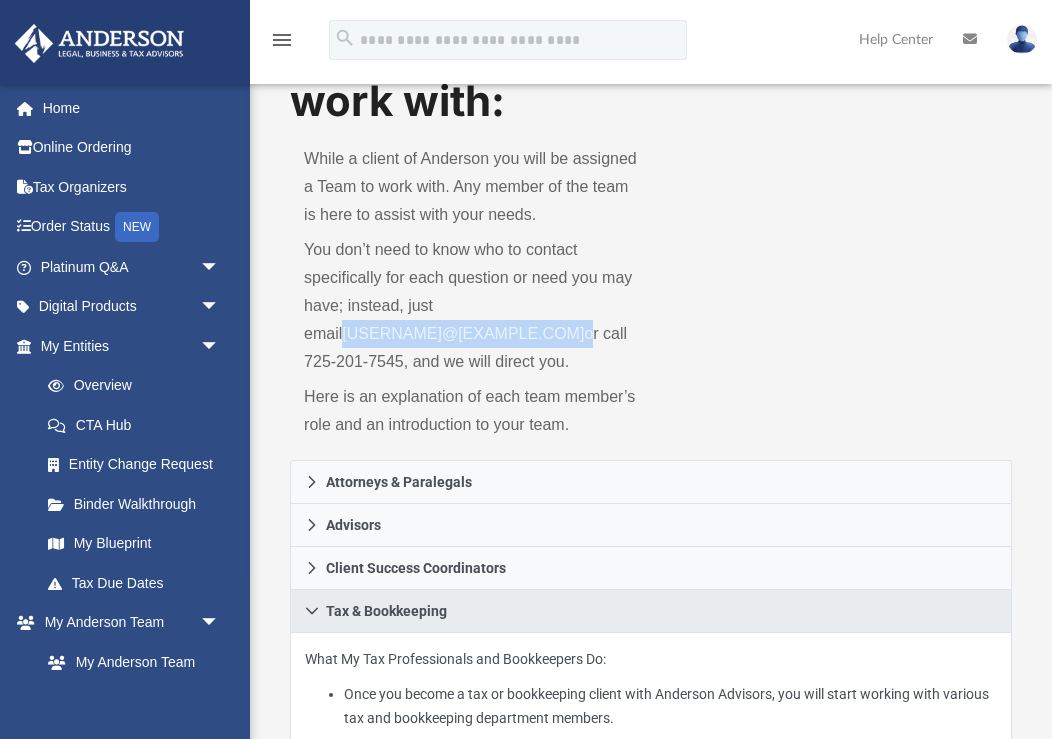 drag, startPoint x: 542, startPoint y: 334, endPoint x: 301, endPoint y: 327, distance: 241.10164 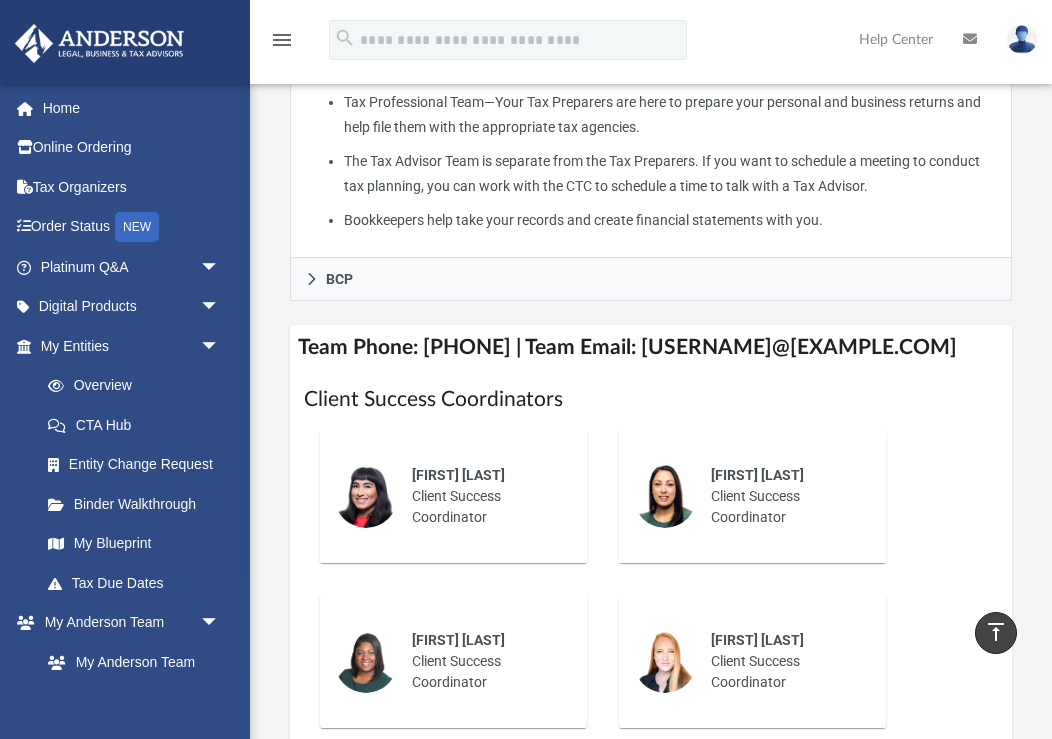 scroll, scrollTop: 0, scrollLeft: 0, axis: both 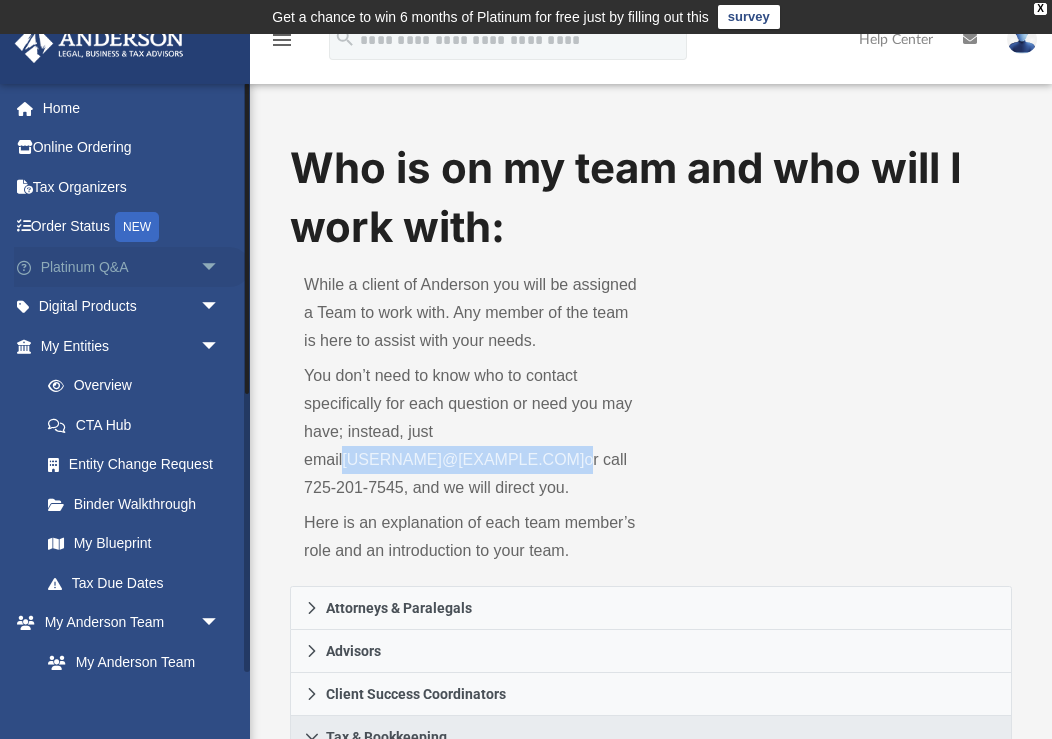 click on "arrow_drop_down" at bounding box center (220, 267) 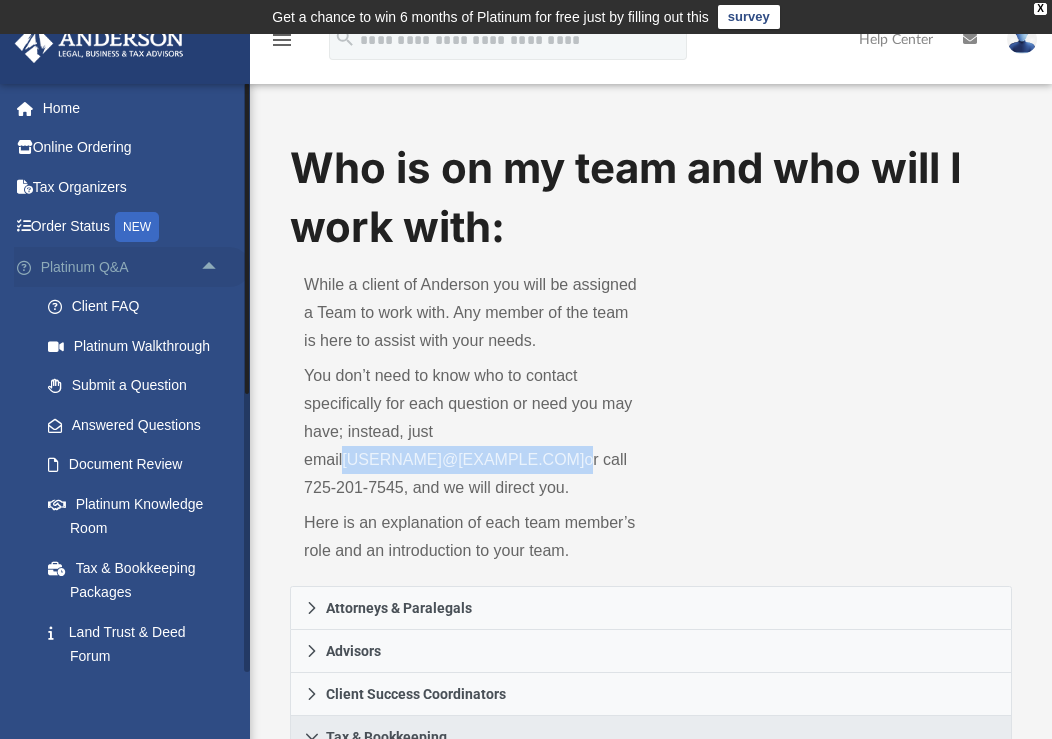 click on "arrow_drop_up" at bounding box center (220, 267) 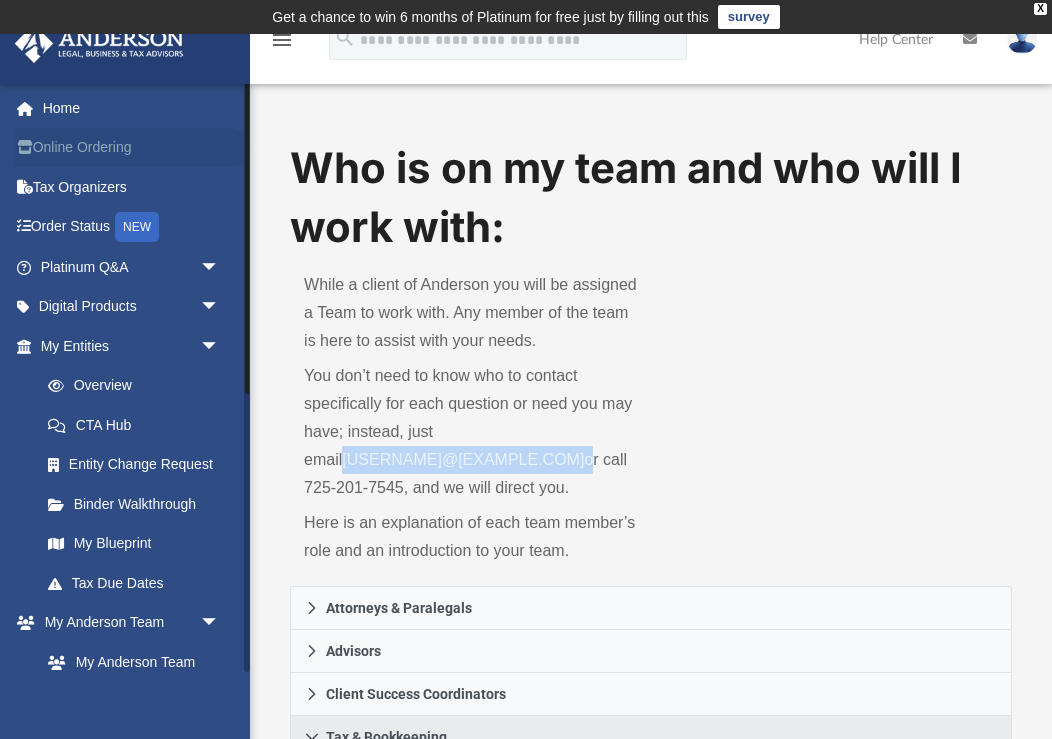 click on "Online Ordering" at bounding box center (132, 148) 